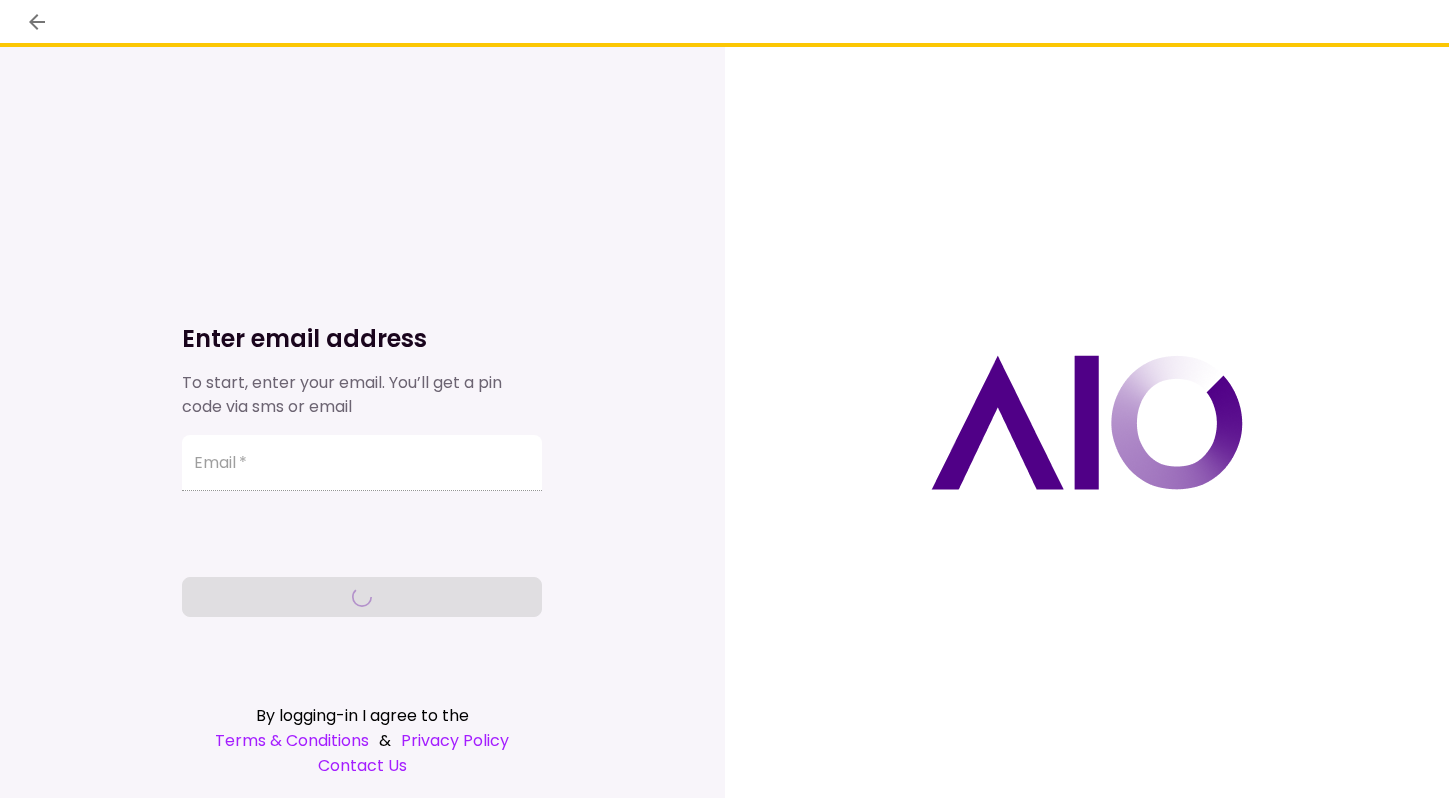 scroll, scrollTop: 0, scrollLeft: 0, axis: both 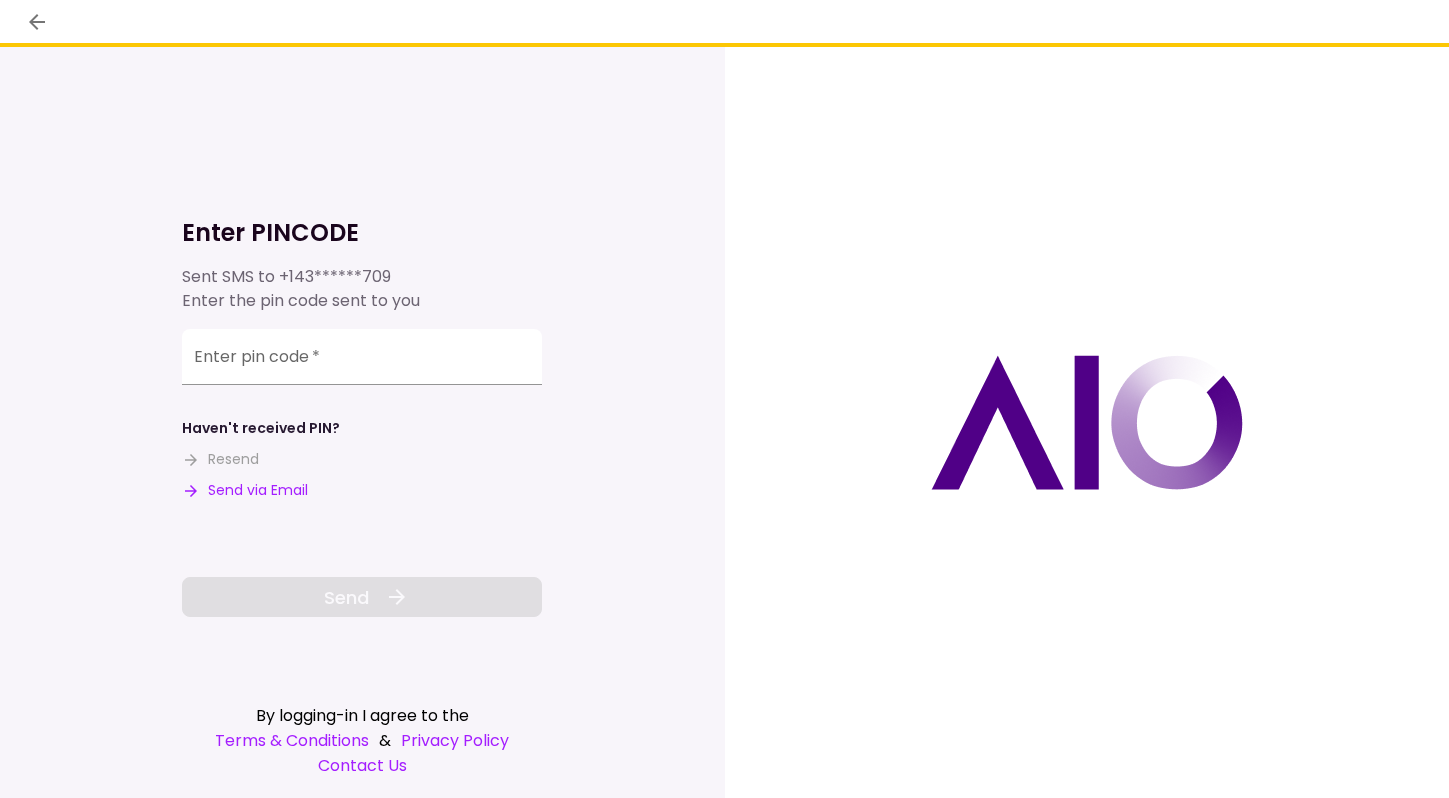 click on "Send via Email" at bounding box center [245, 490] 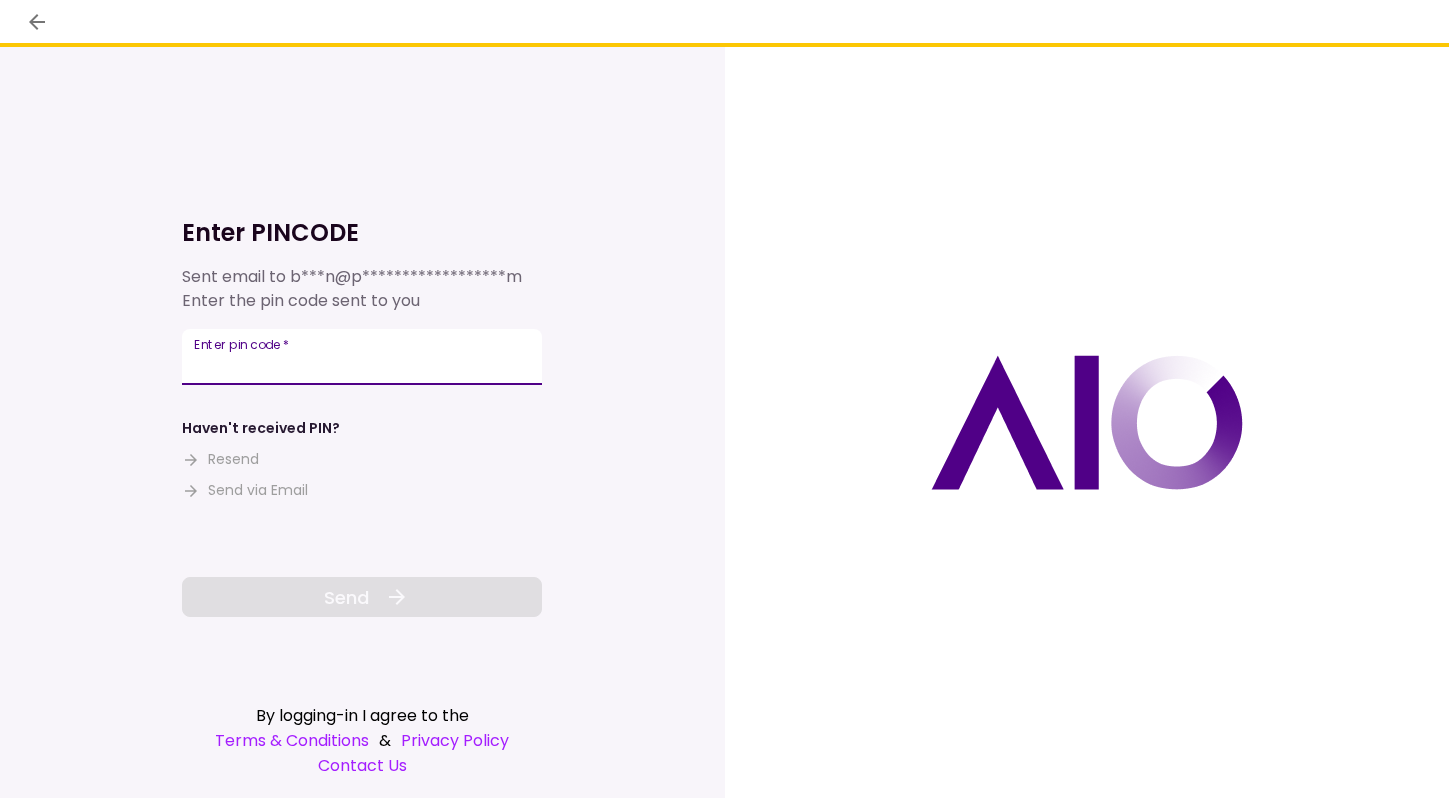 click on "Enter pin code   *" at bounding box center (362, 357) 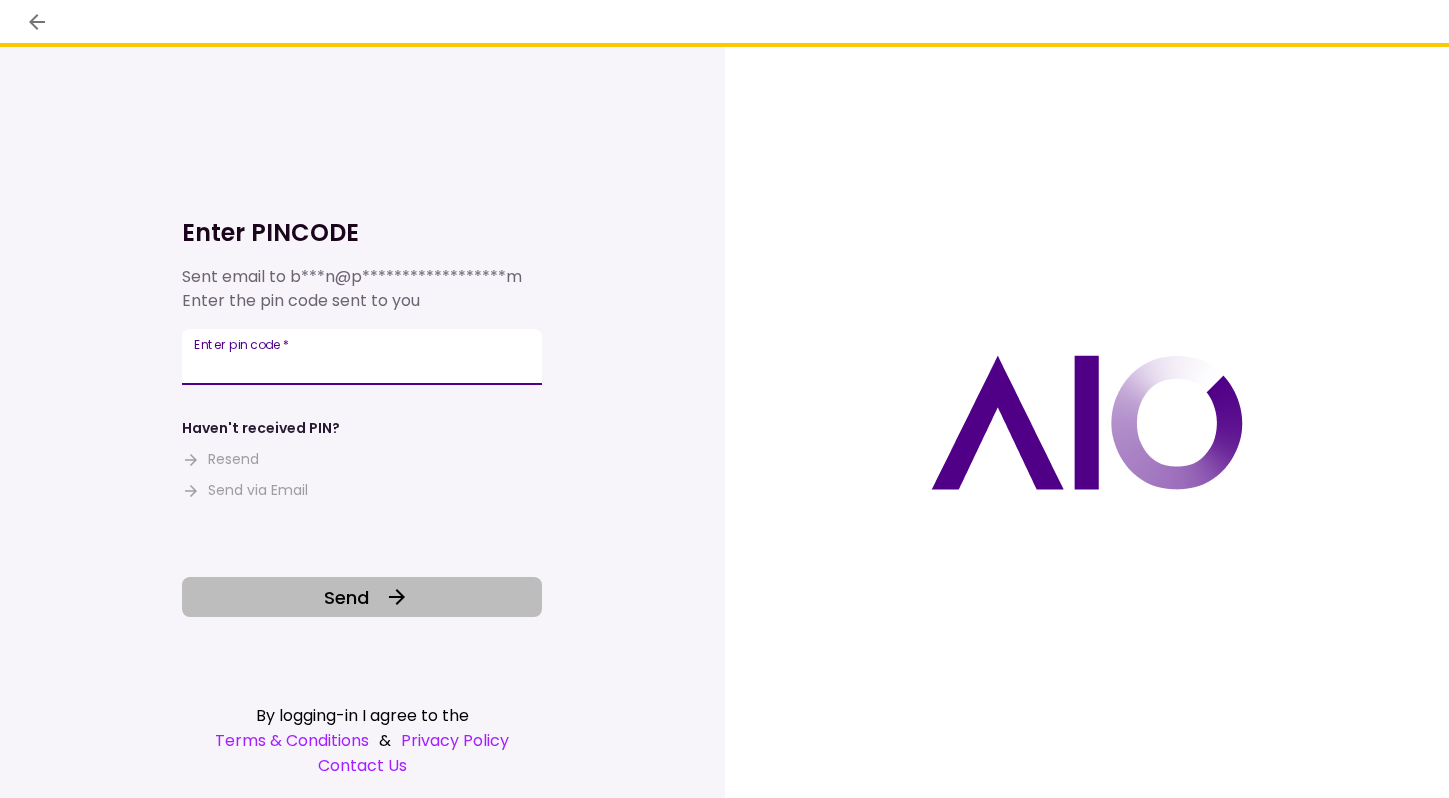 type on "******" 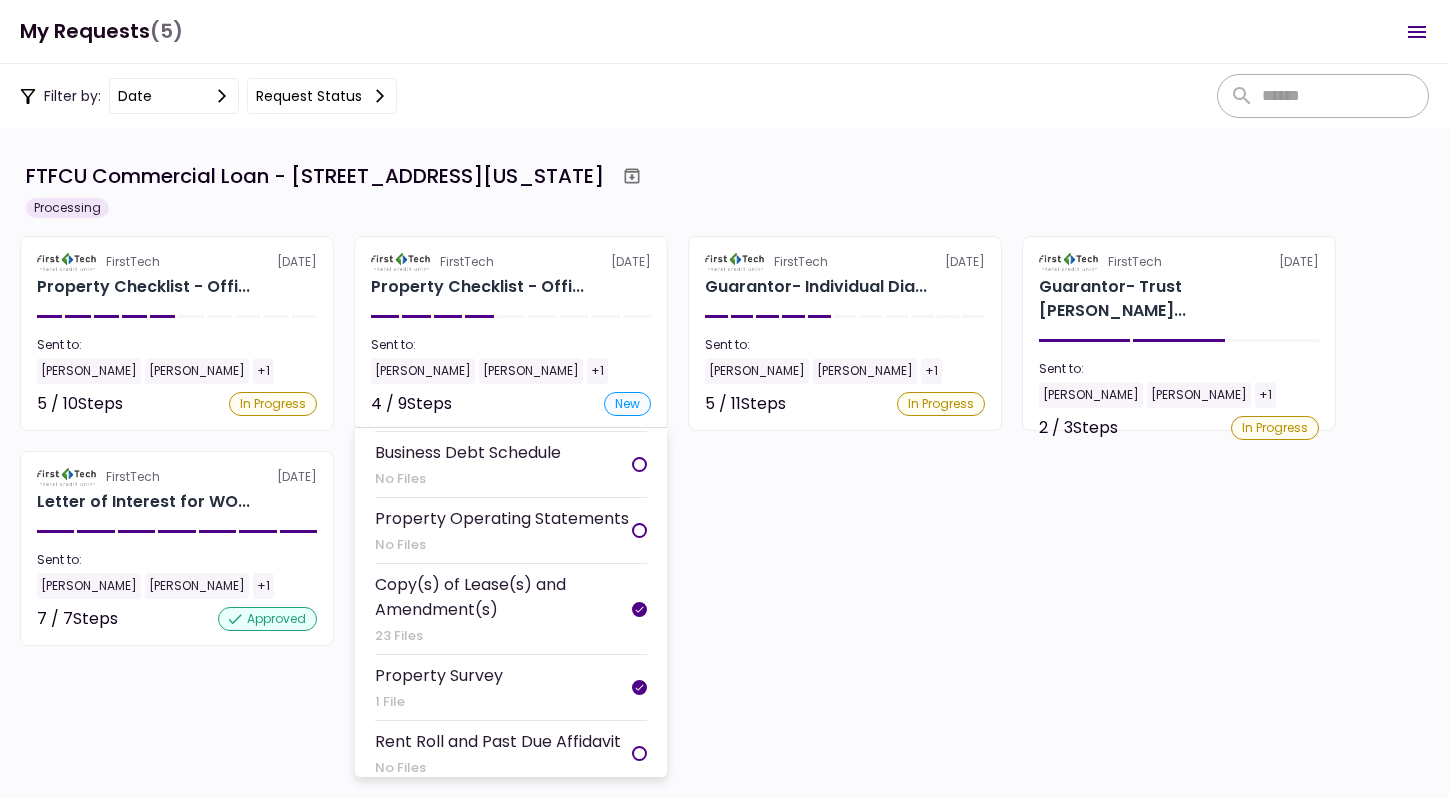 scroll, scrollTop: 404, scrollLeft: 0, axis: vertical 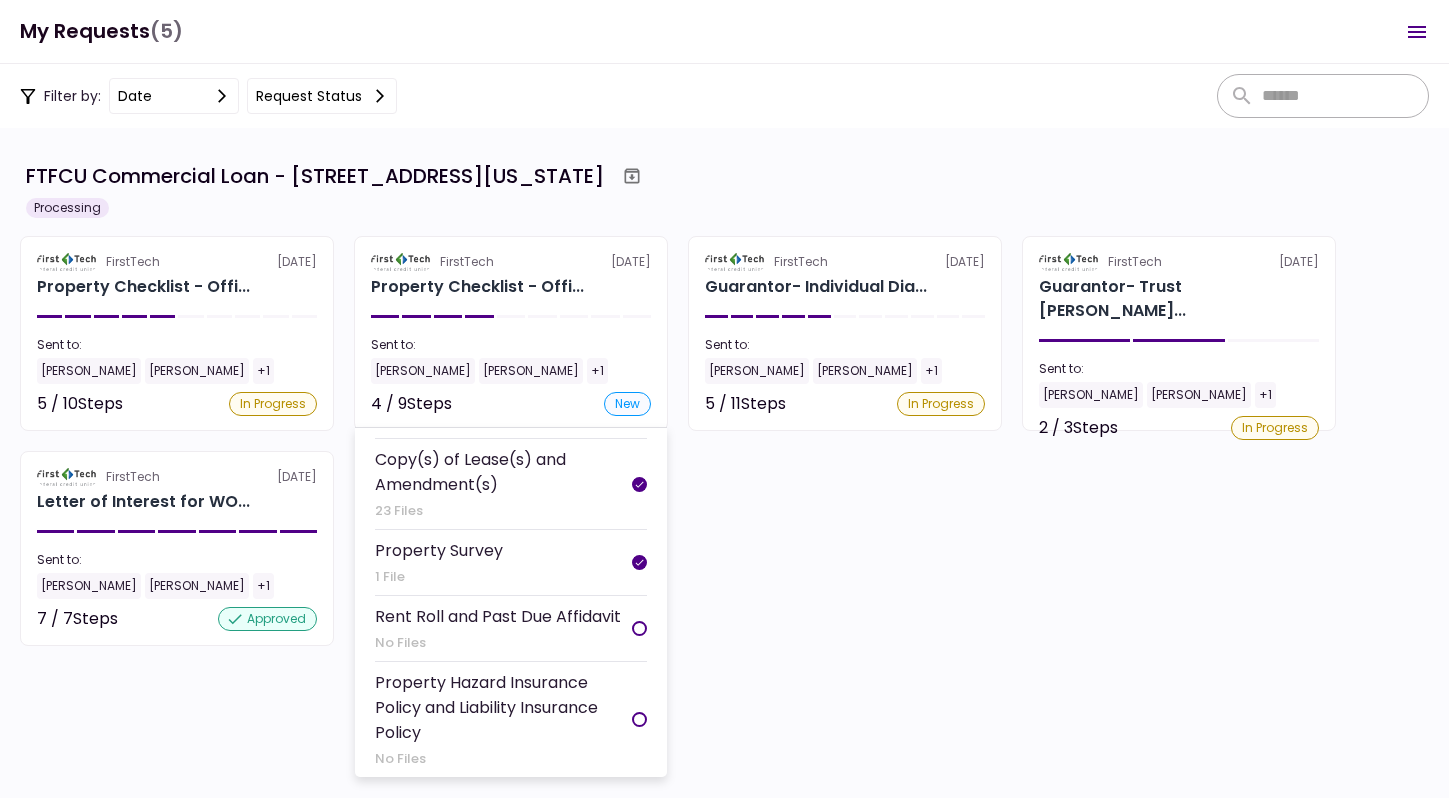 click on "No Files" at bounding box center [498, 643] 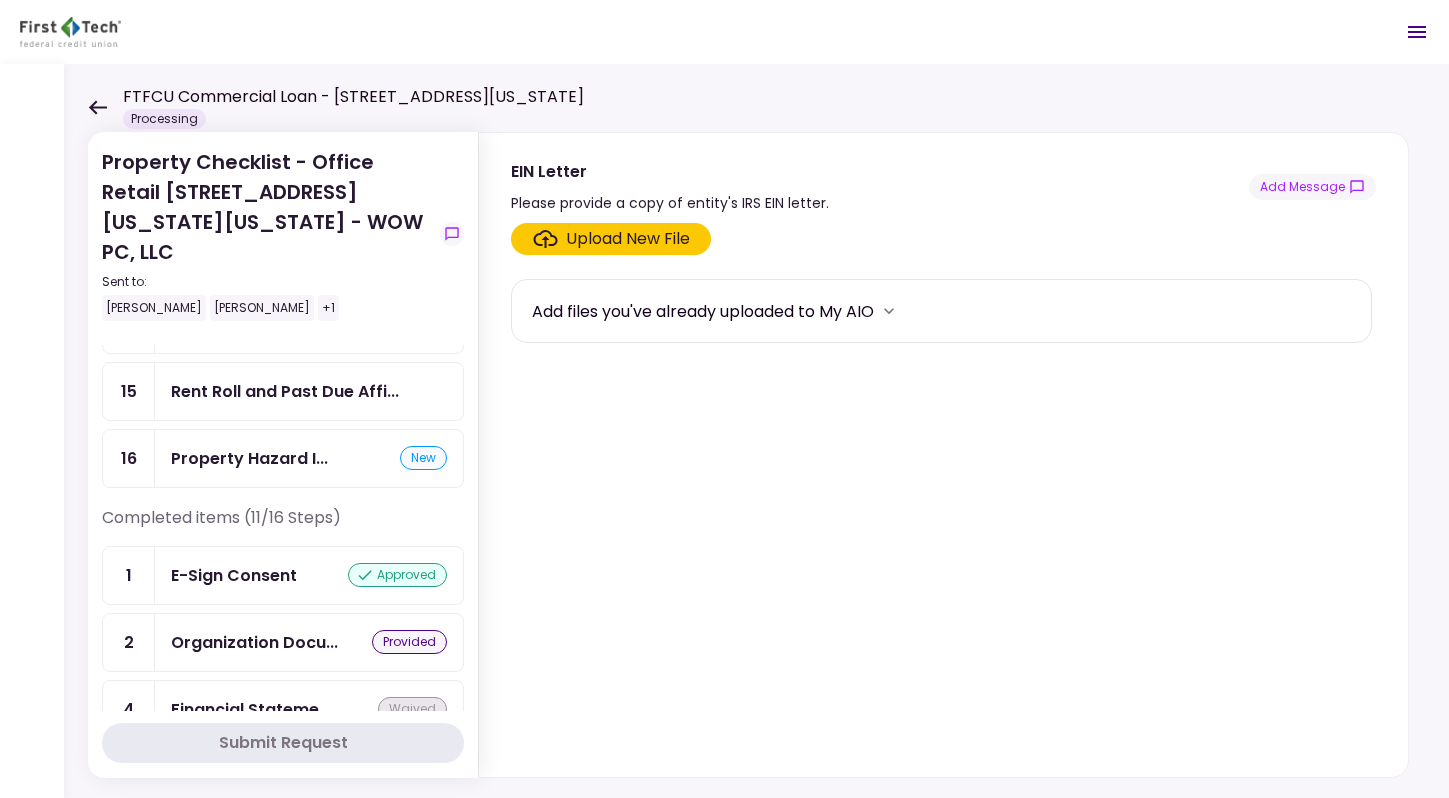 scroll, scrollTop: 228, scrollLeft: 0, axis: vertical 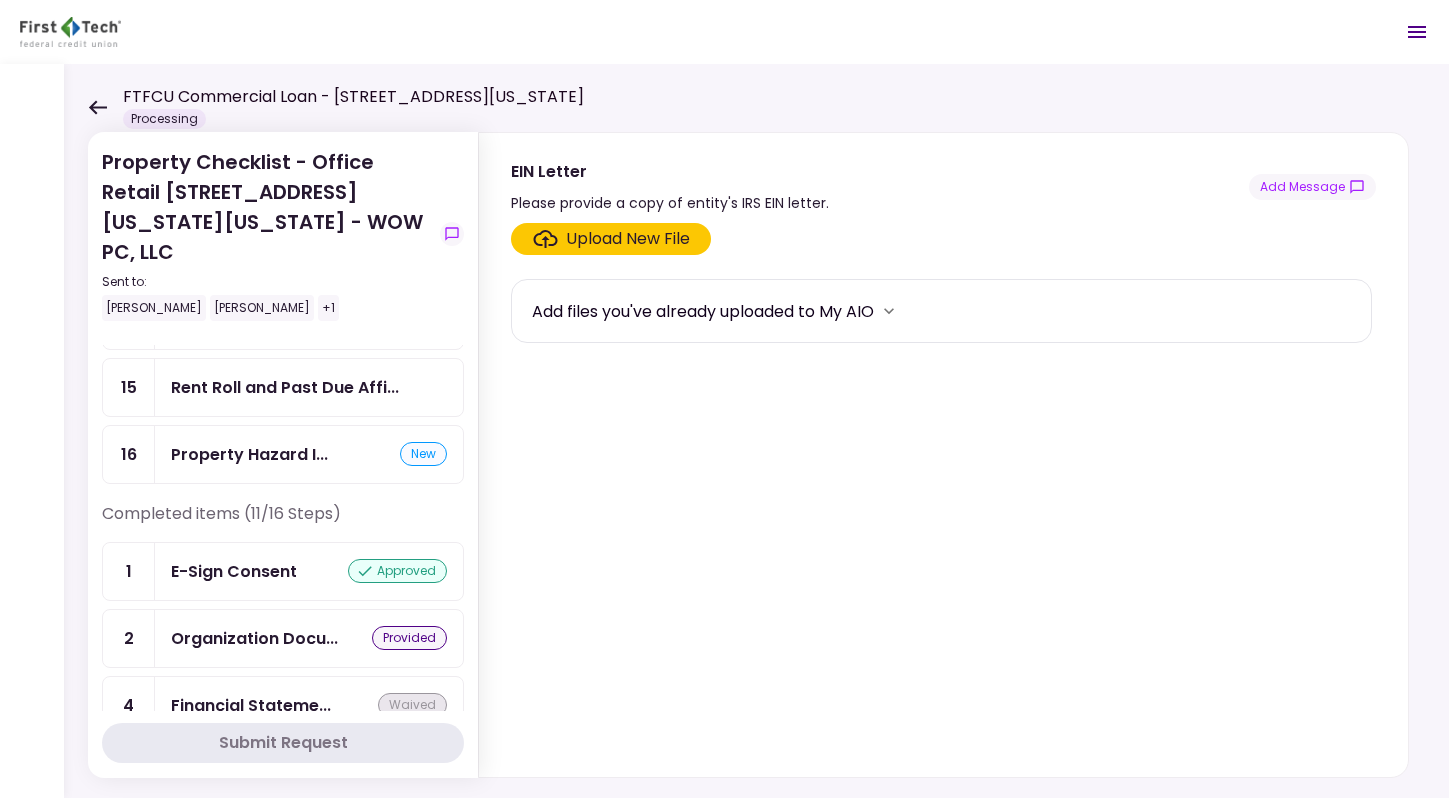click on "Rent Roll and Past Due Affi..." at bounding box center [285, 387] 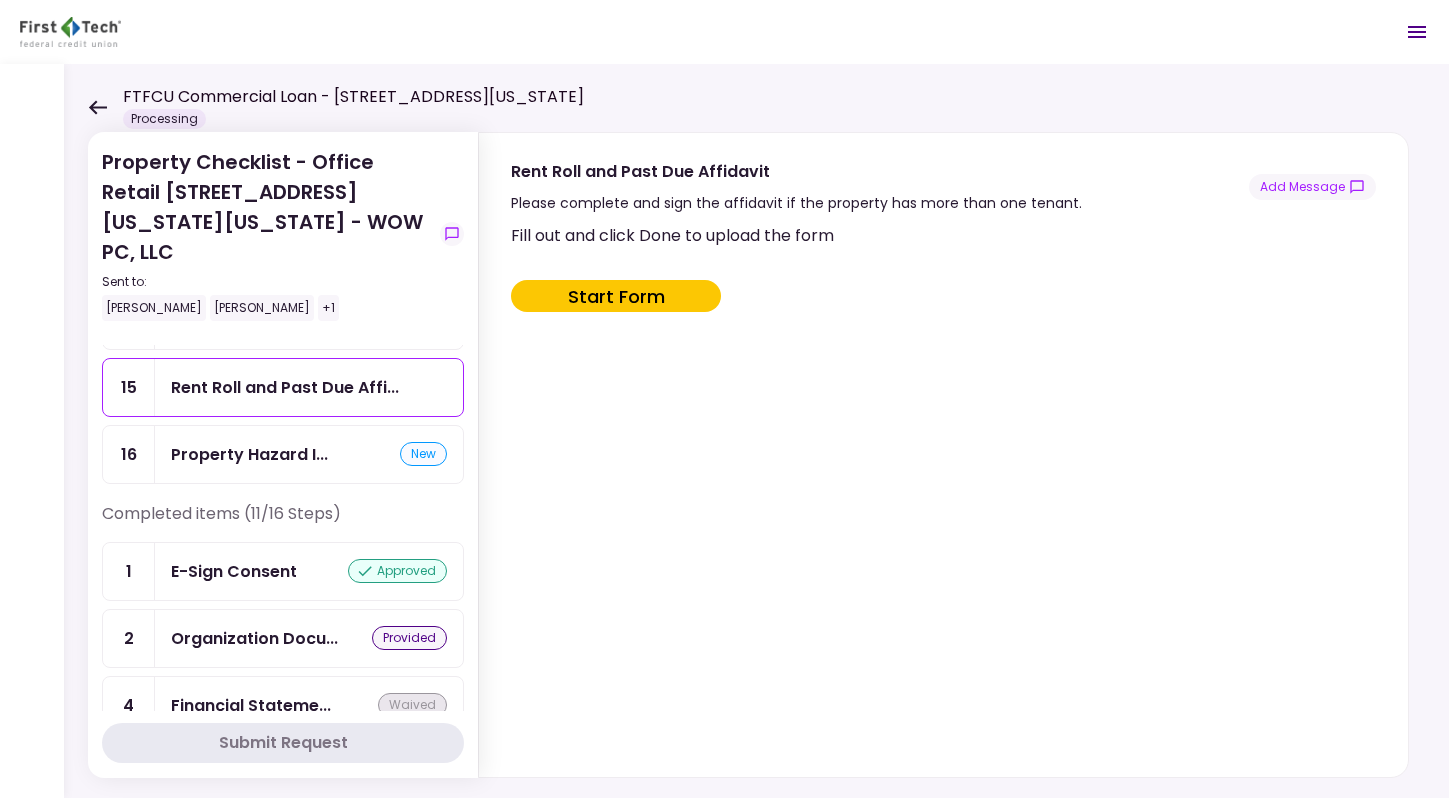 click on "Start Form" at bounding box center [616, 296] 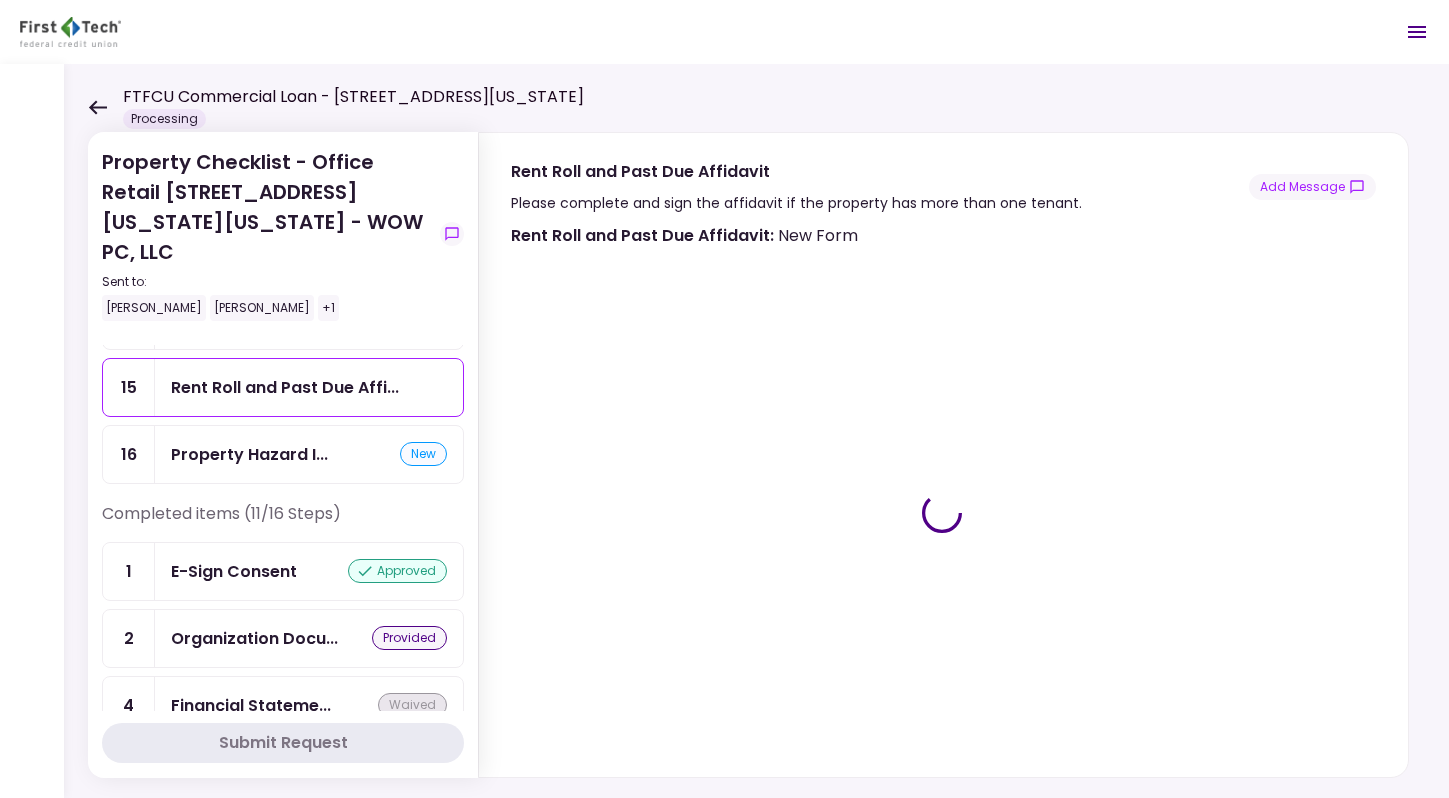 type on "***" 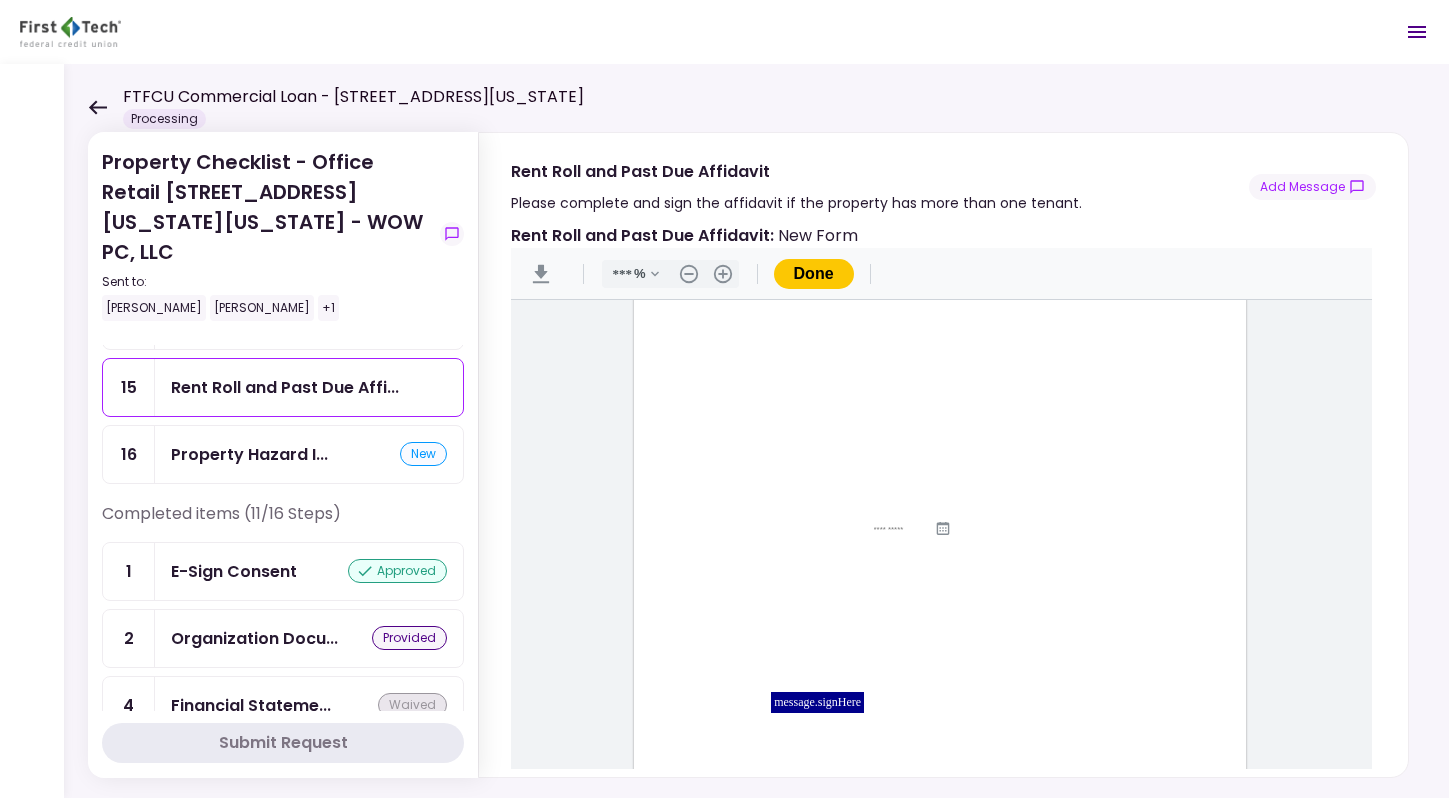 scroll, scrollTop: 151, scrollLeft: 0, axis: vertical 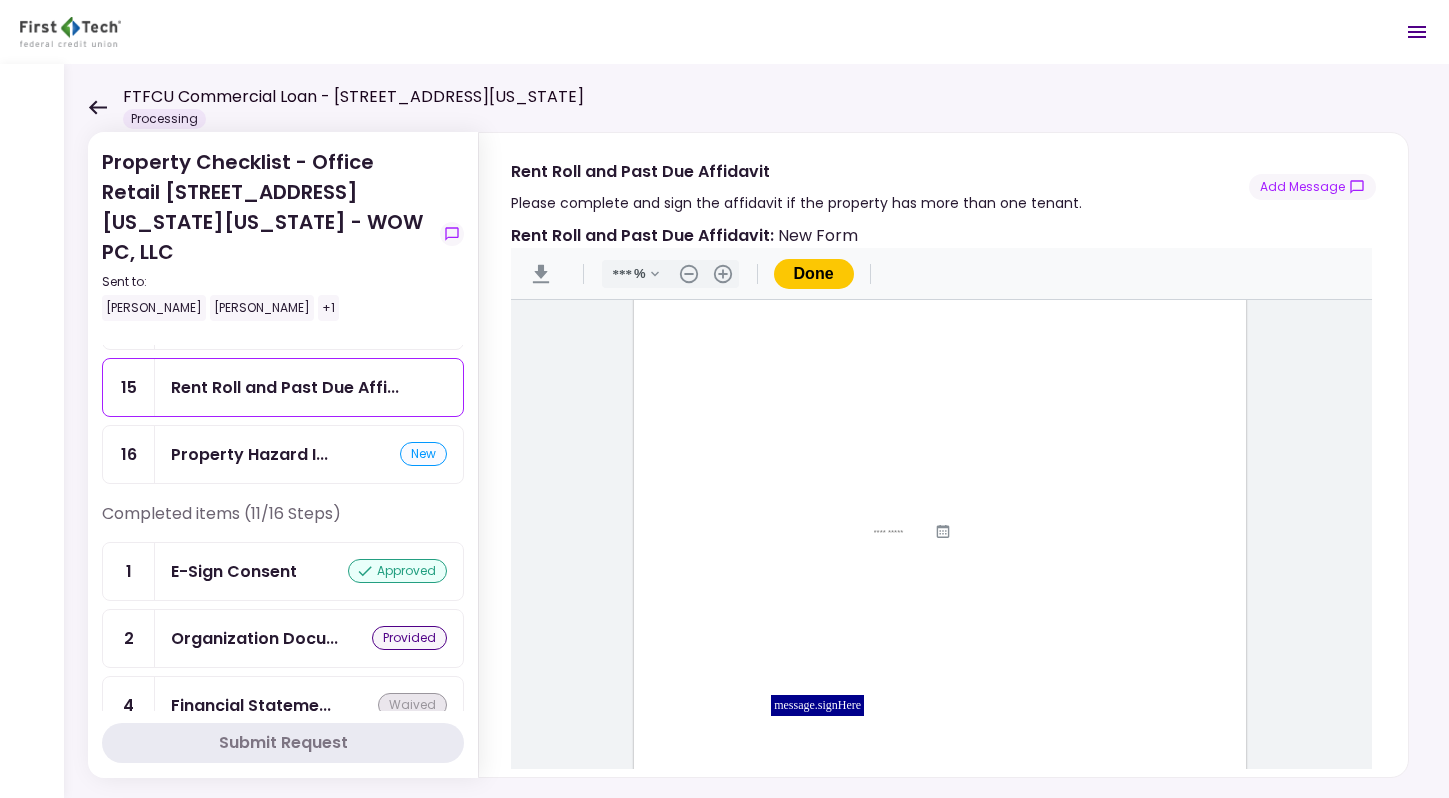 click at bounding box center (879, 406) 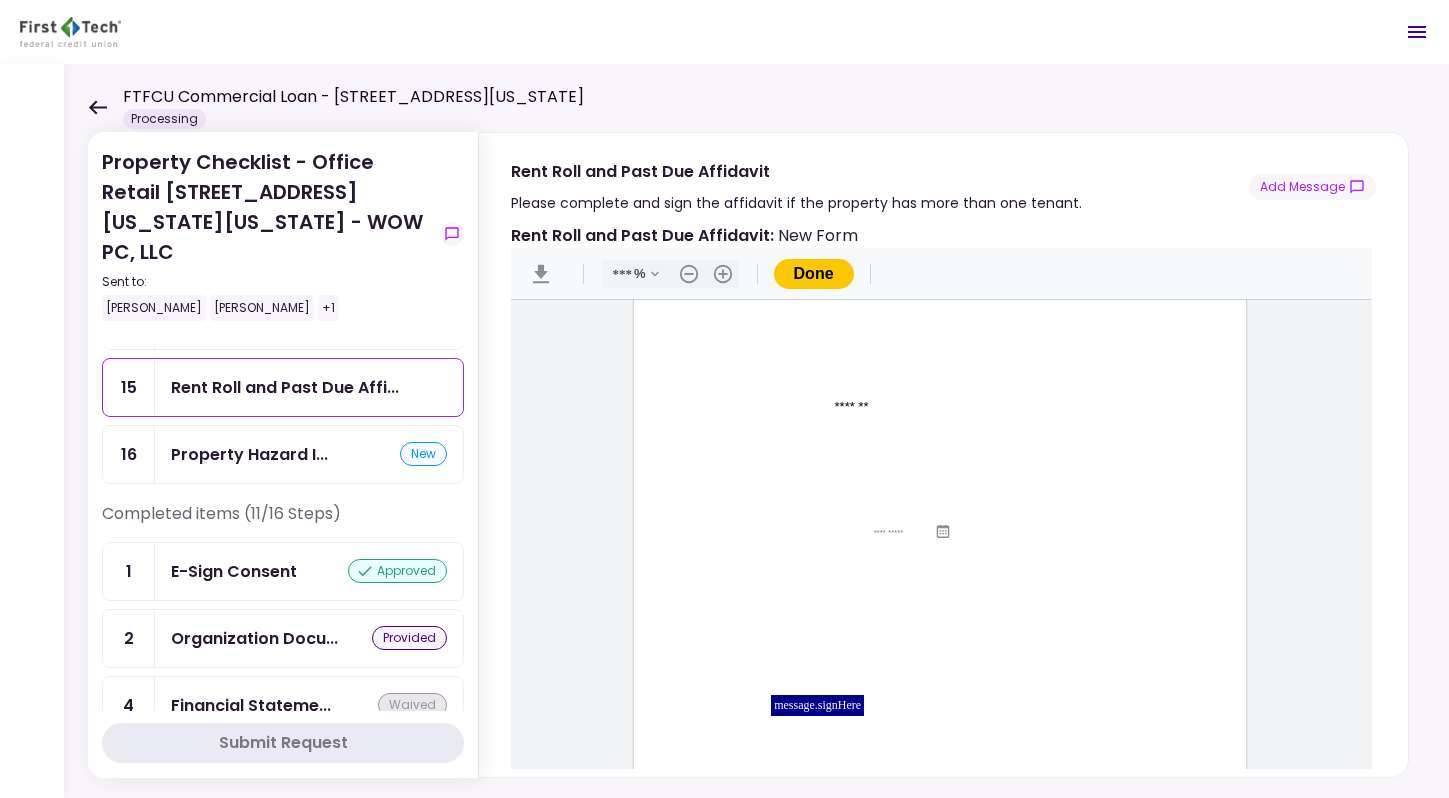 type on "*******" 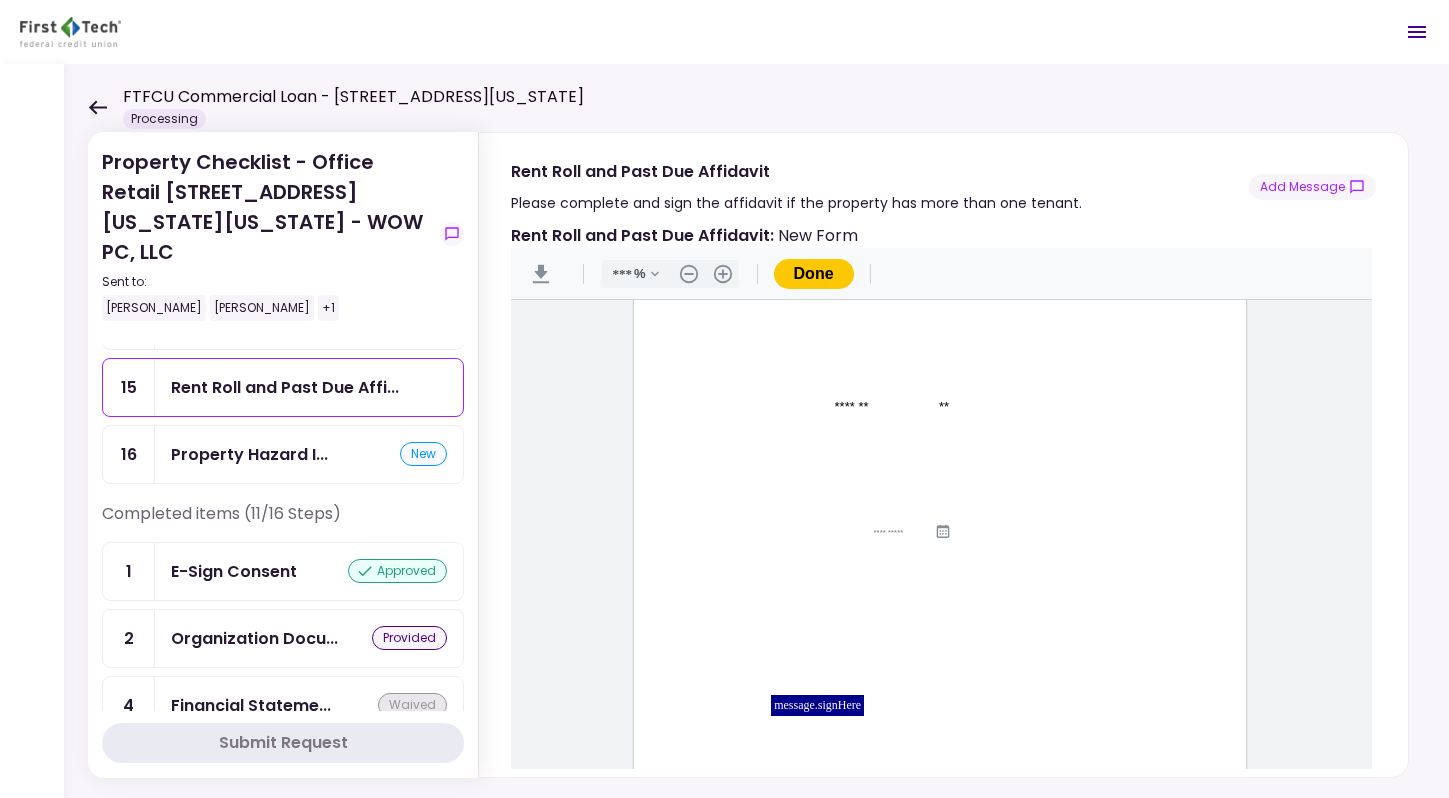 type on "**" 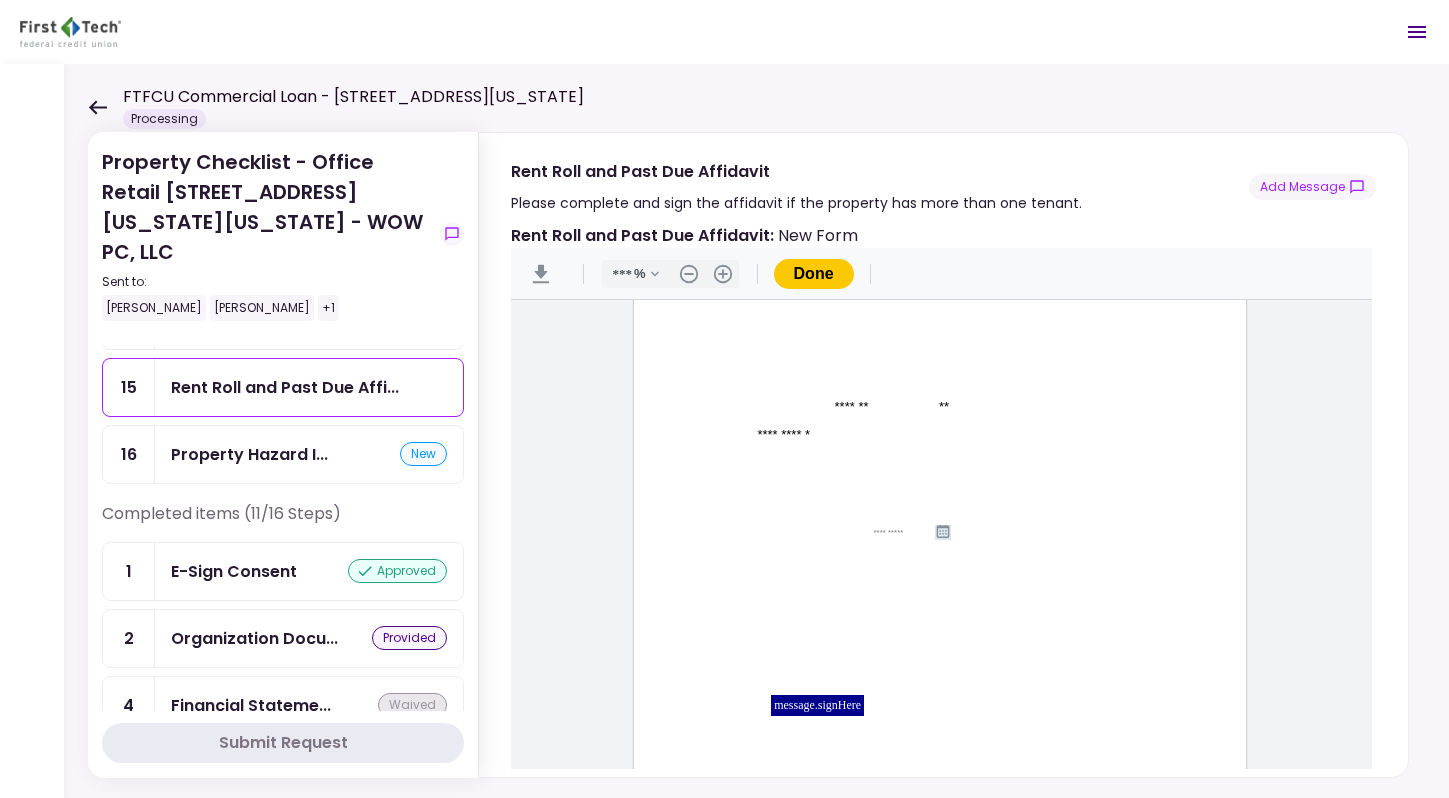 type on "**********" 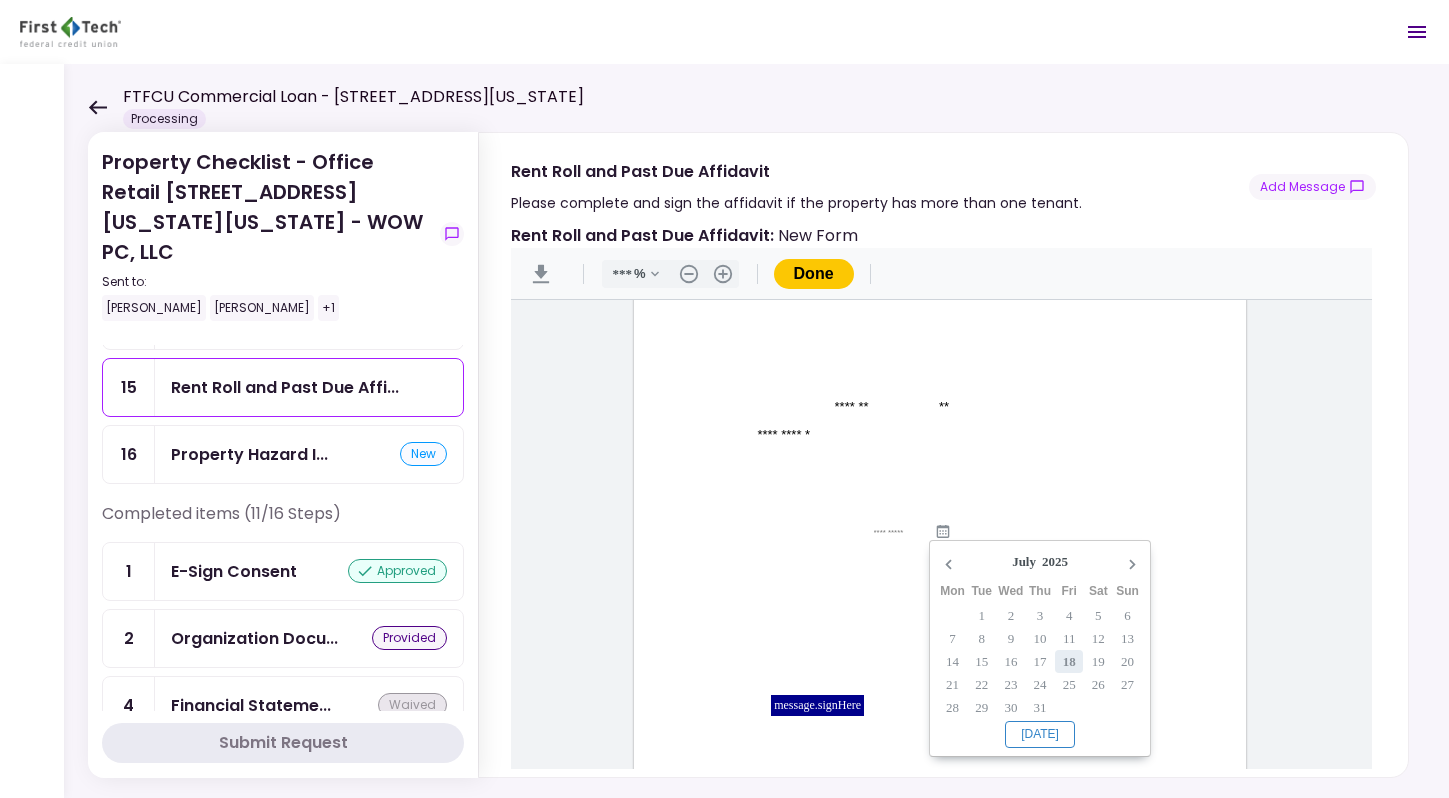 click at bounding box center (904, 585) 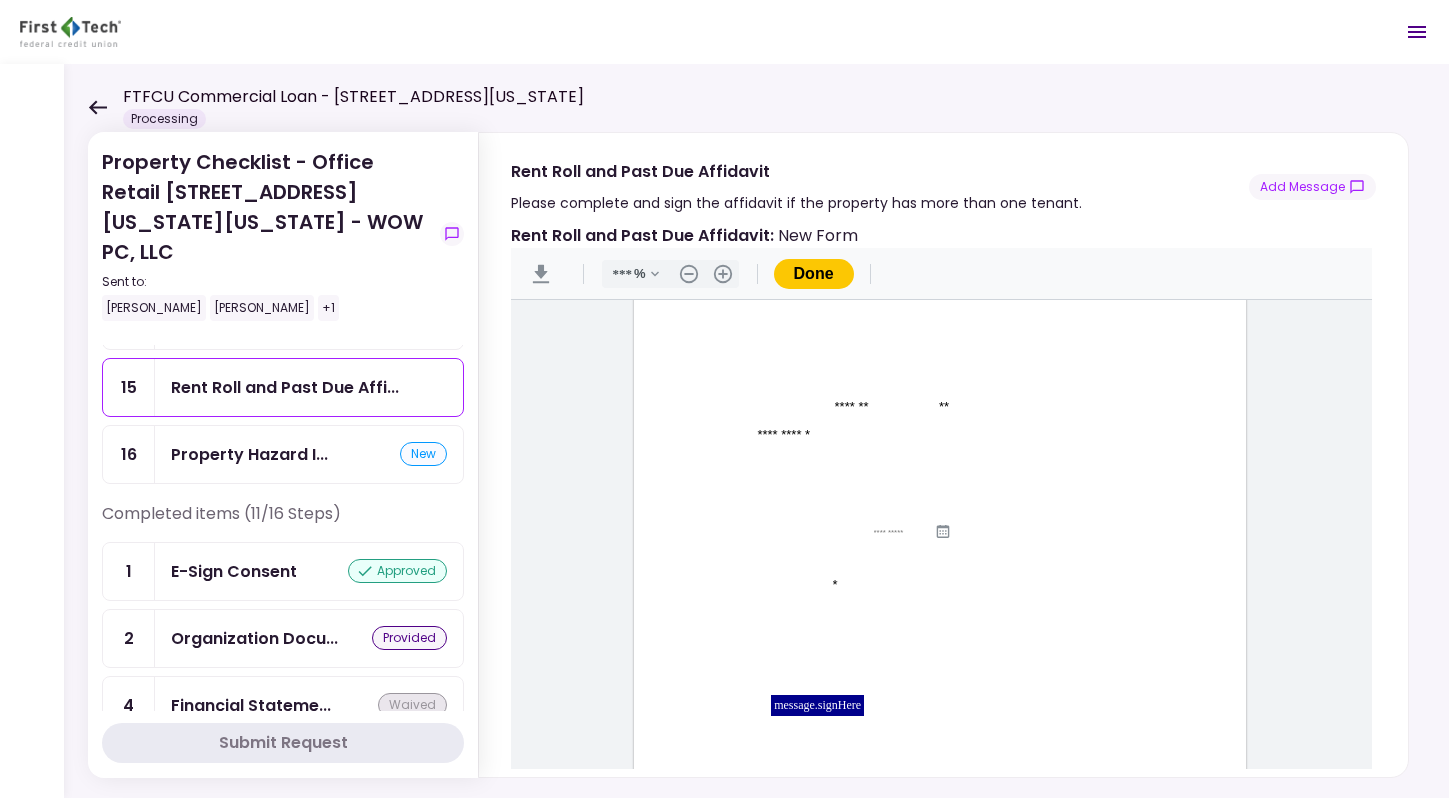 type on "******" 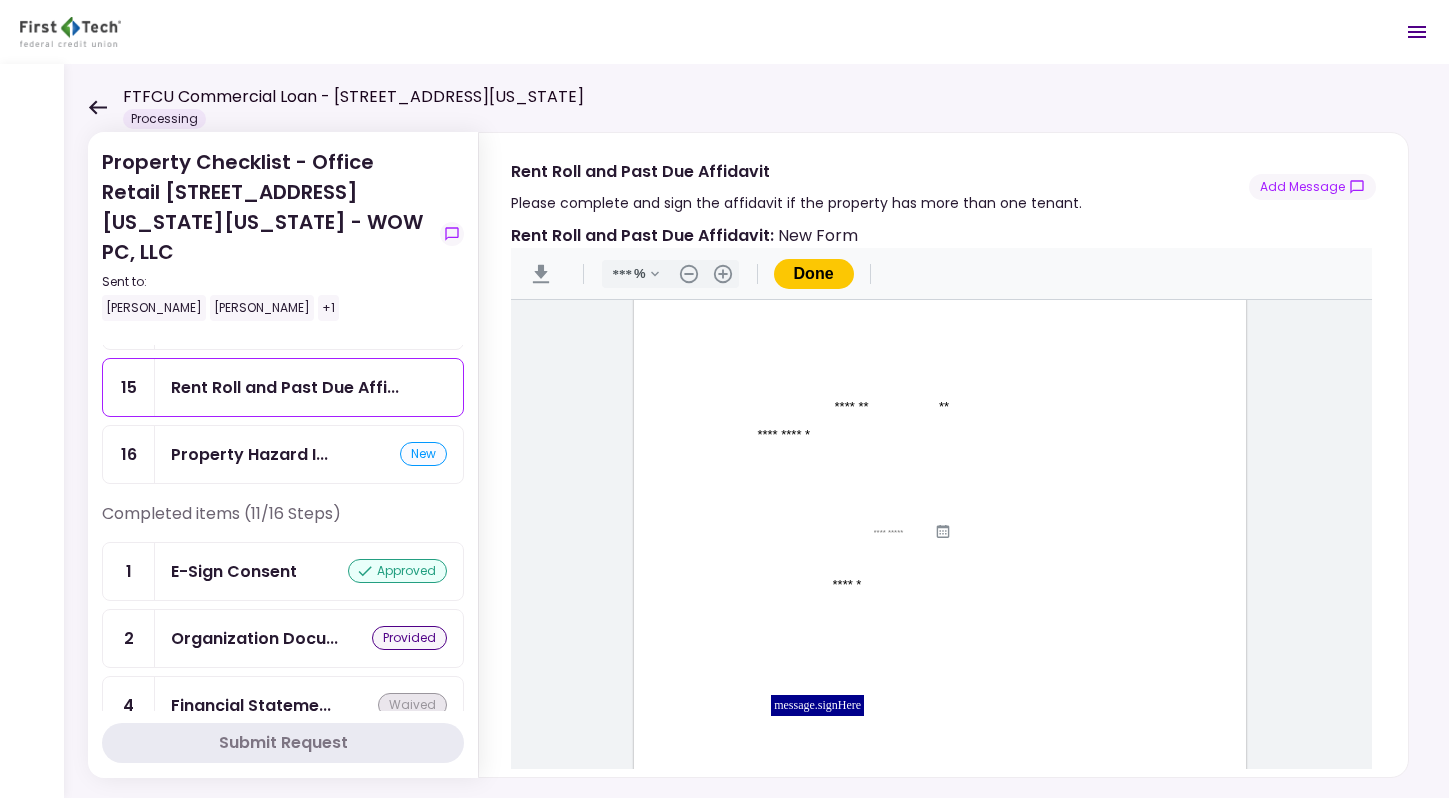 click at bounding box center (990, 613) 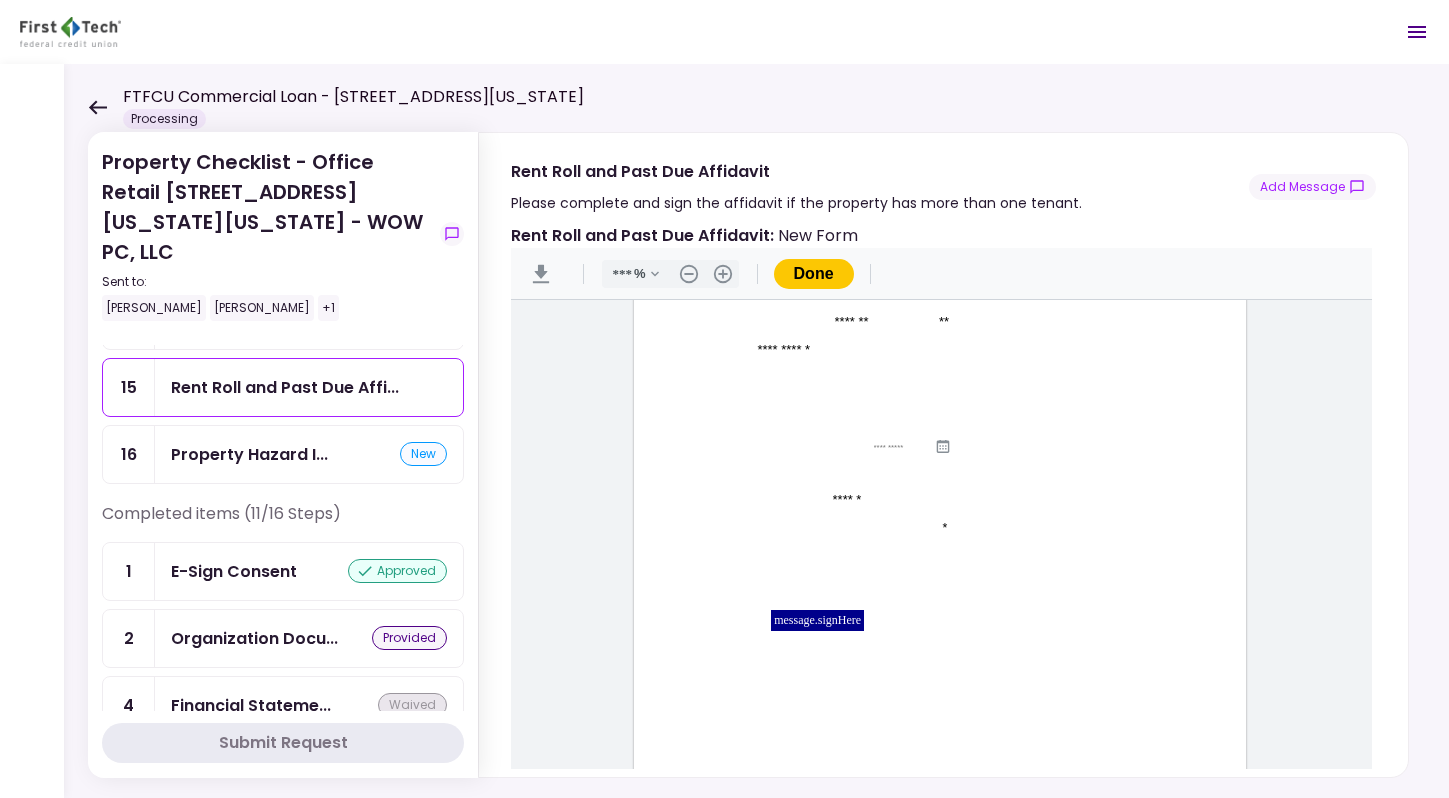 scroll, scrollTop: 238, scrollLeft: 0, axis: vertical 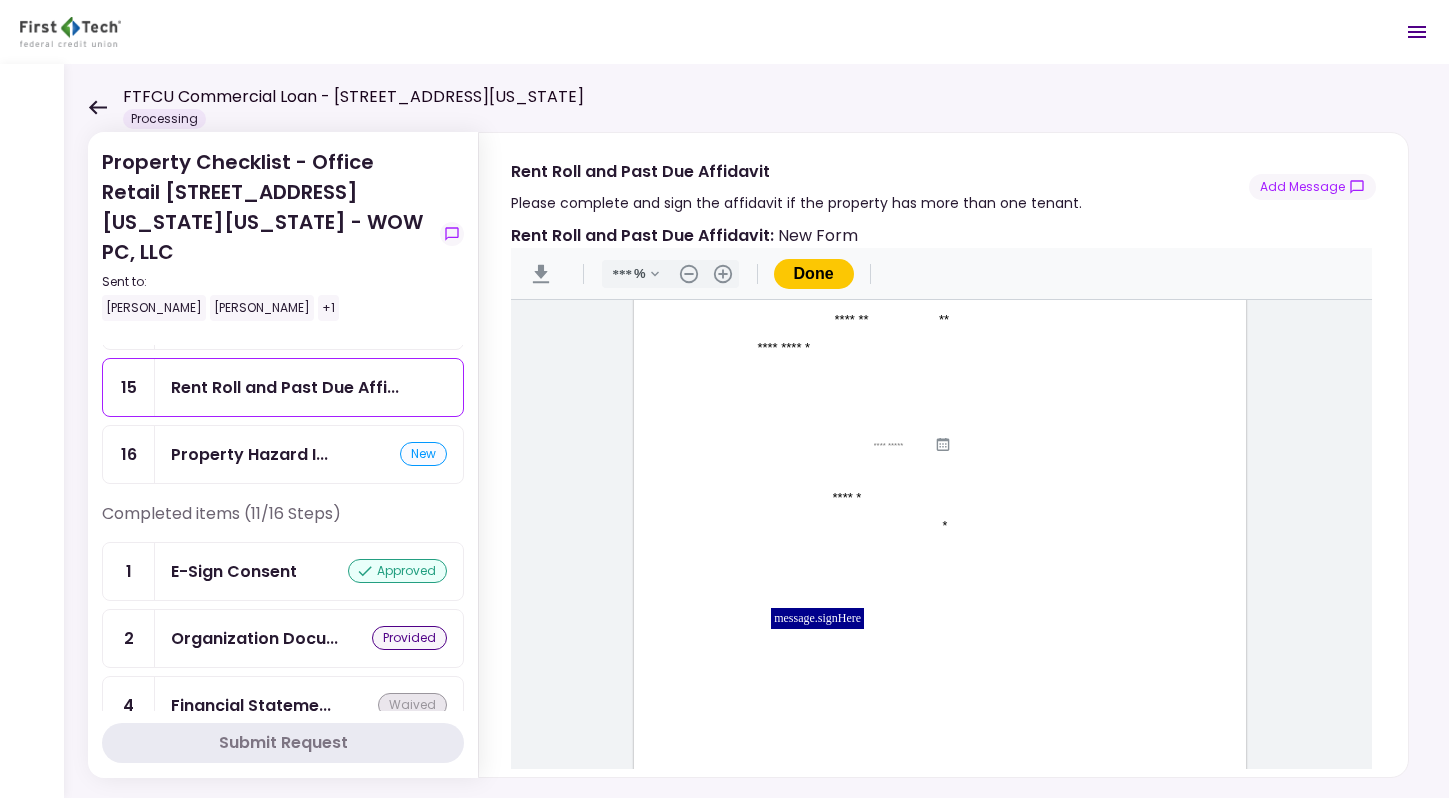 type on "*" 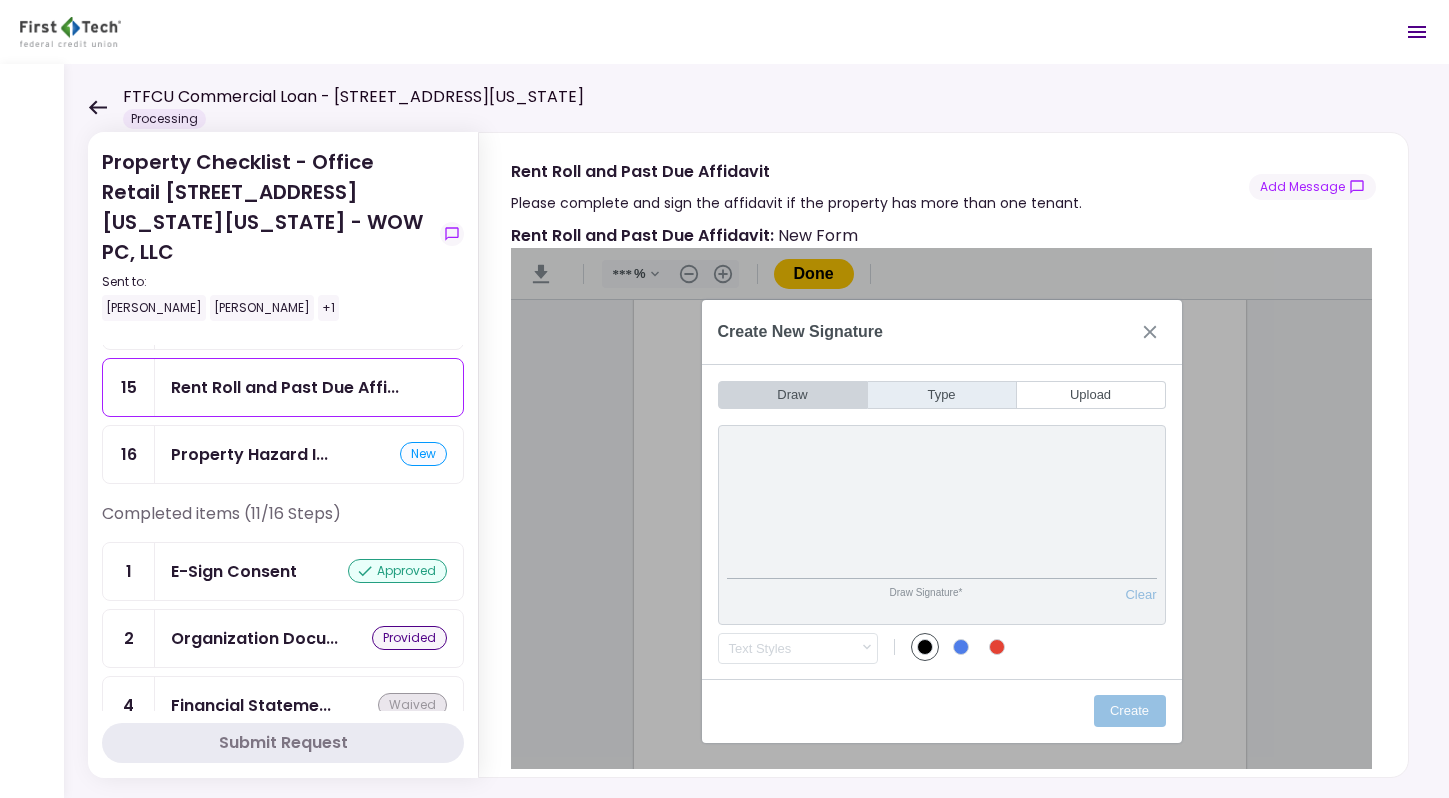 click on "Type" at bounding box center [942, 395] 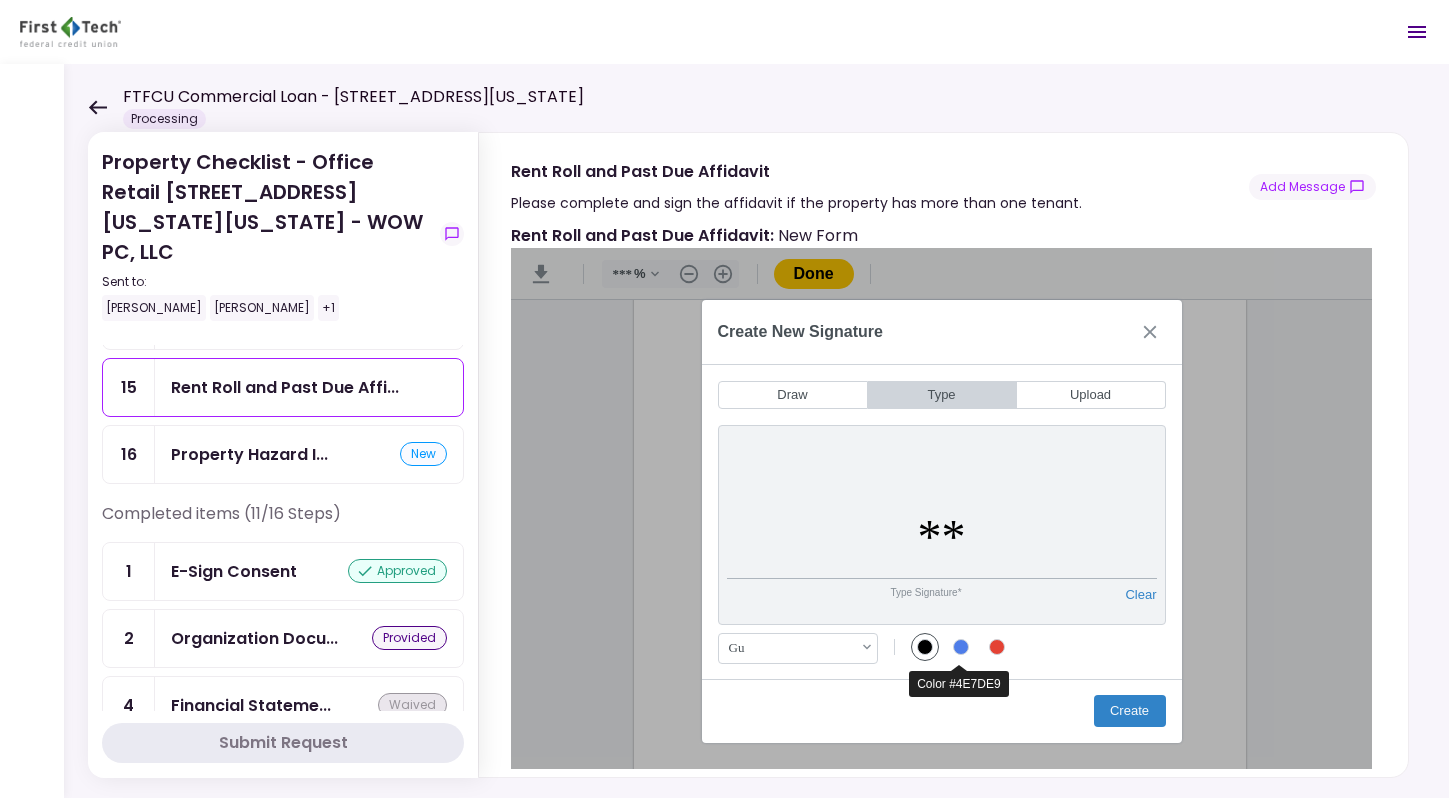 type on "*" 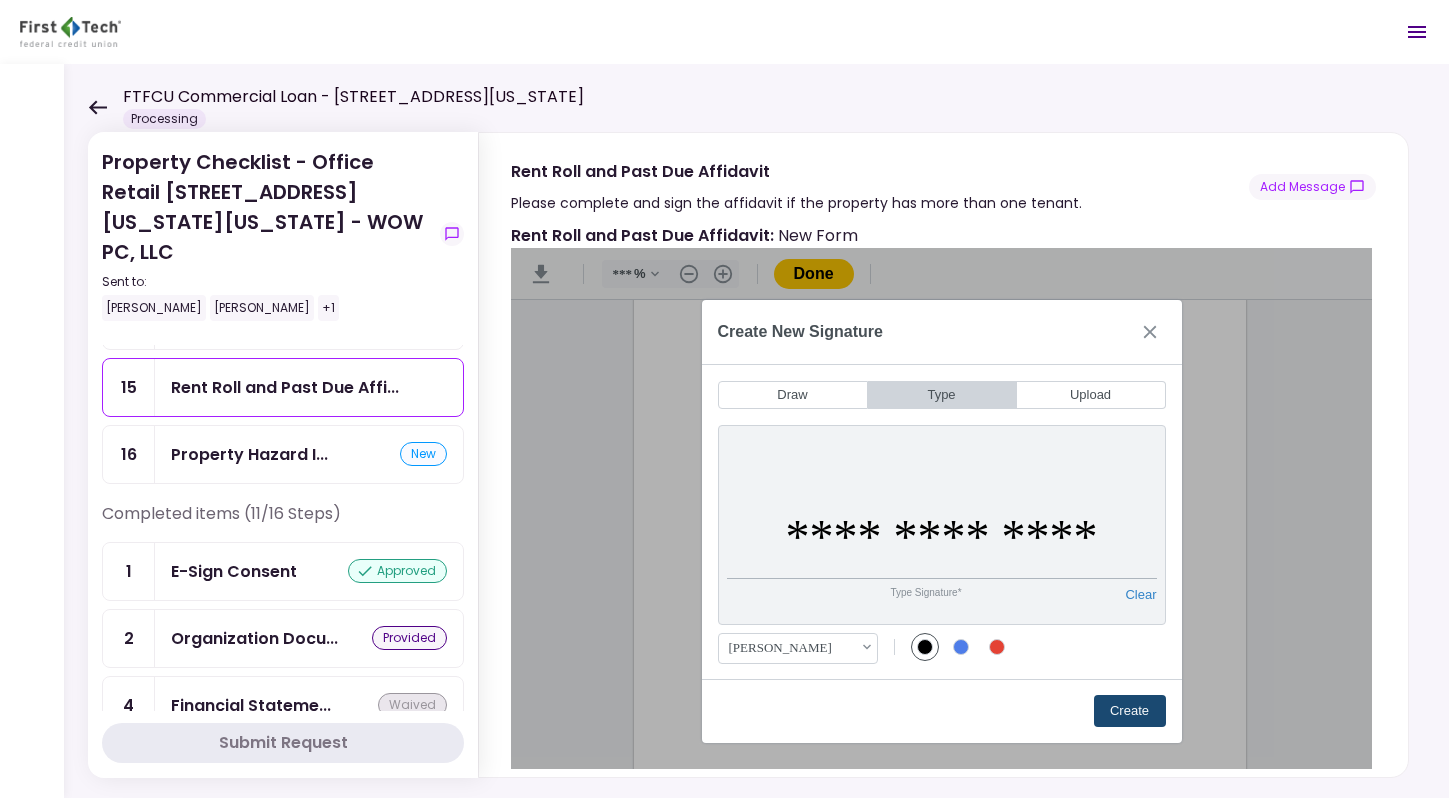 type on "**********" 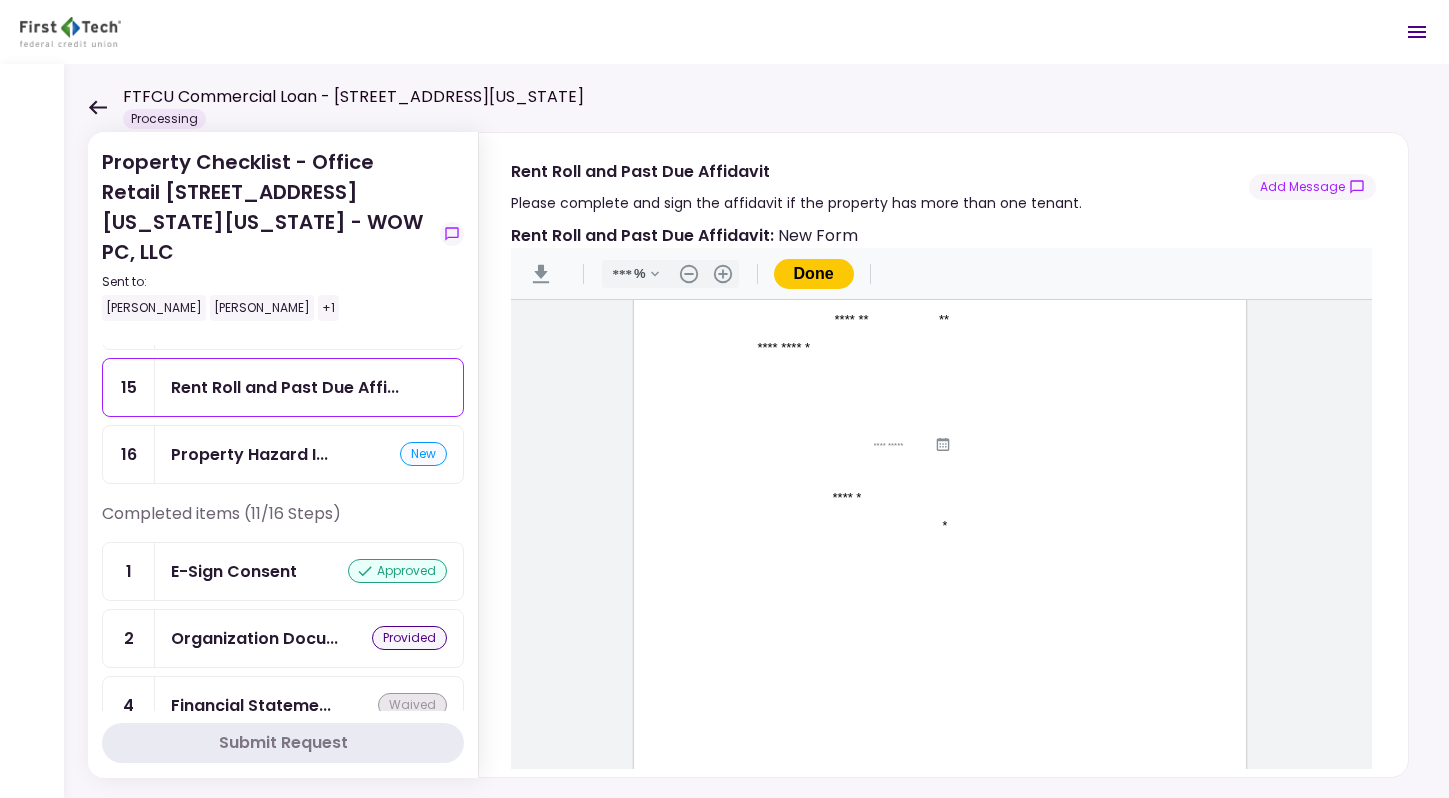 click at bounding box center (831, 643) 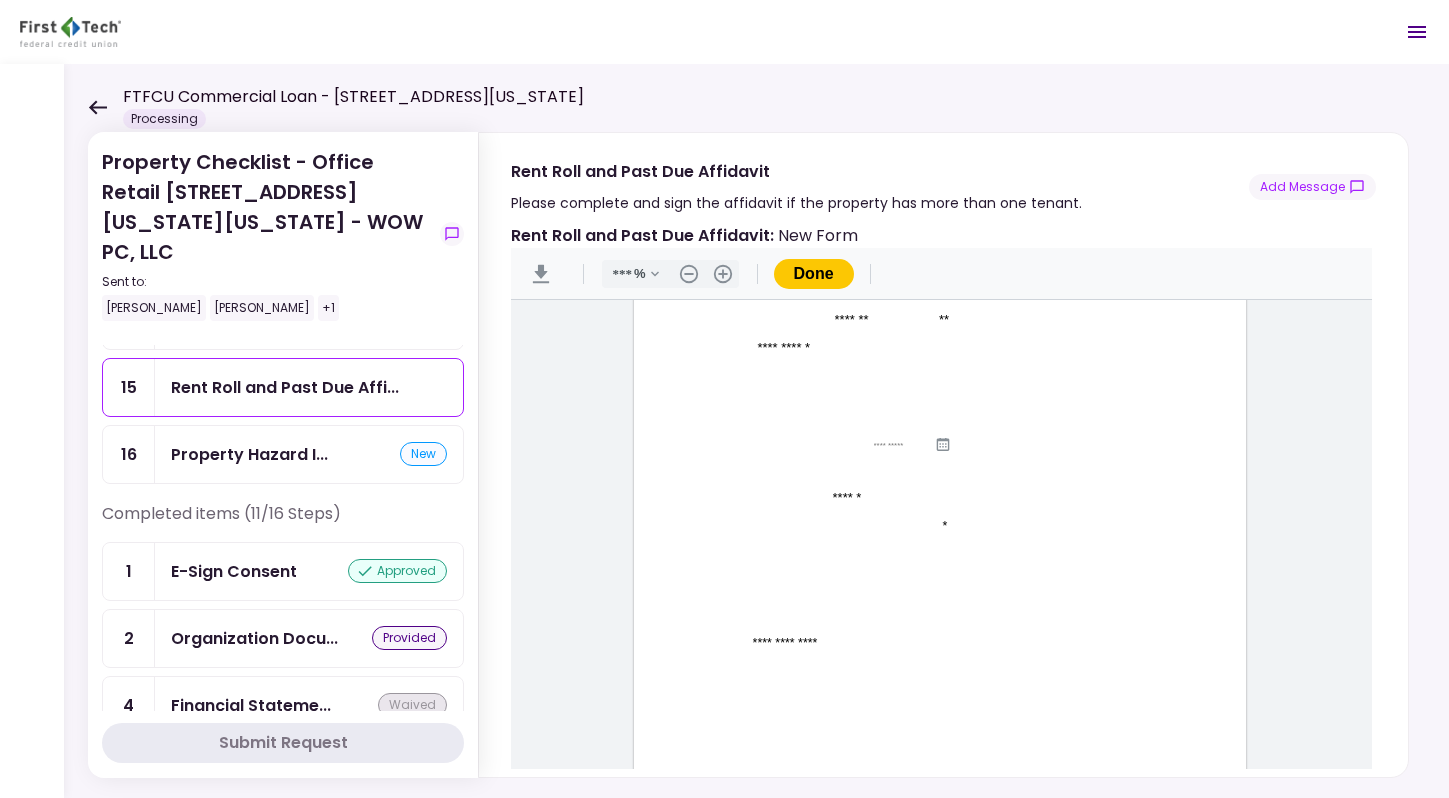 type on "**********" 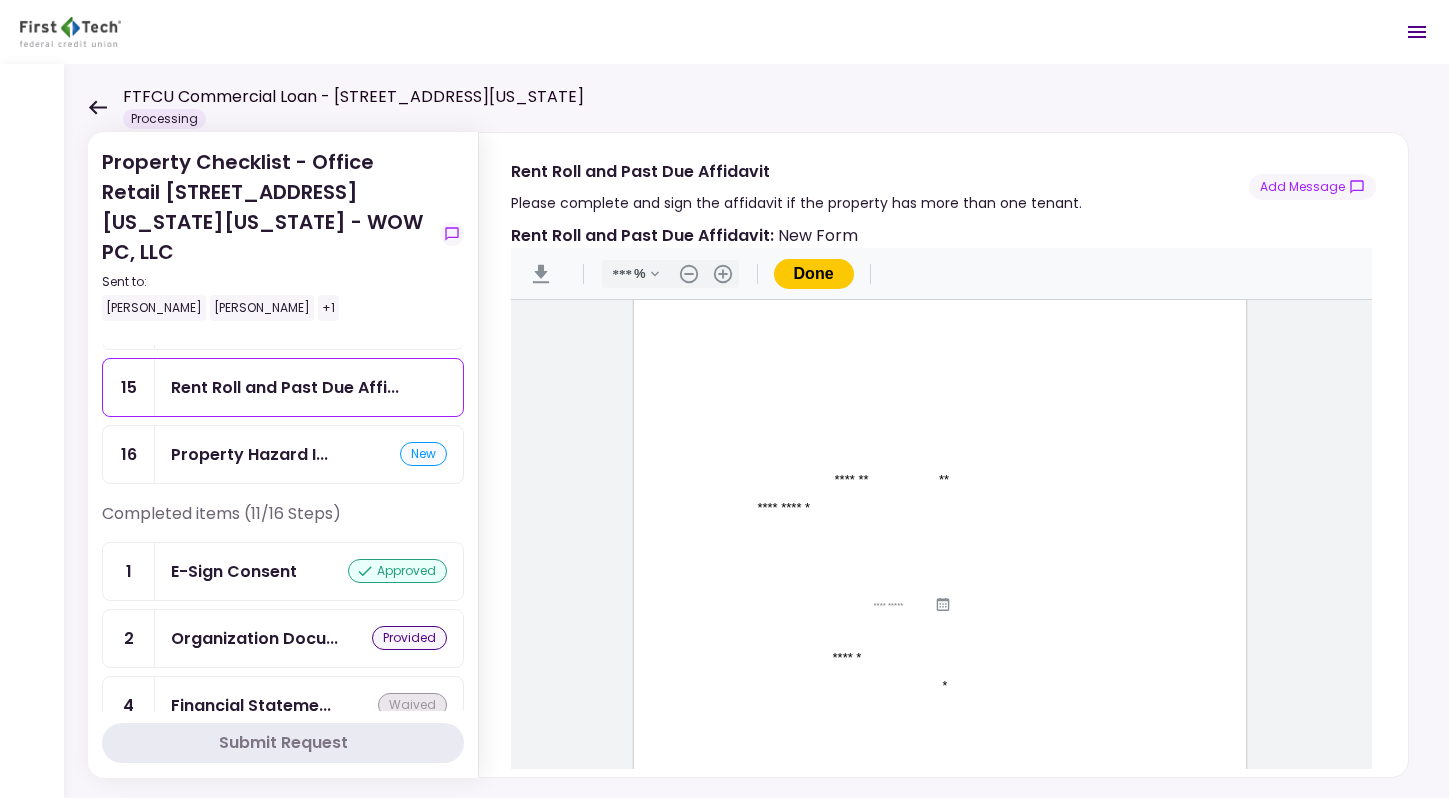 scroll, scrollTop: 0, scrollLeft: 0, axis: both 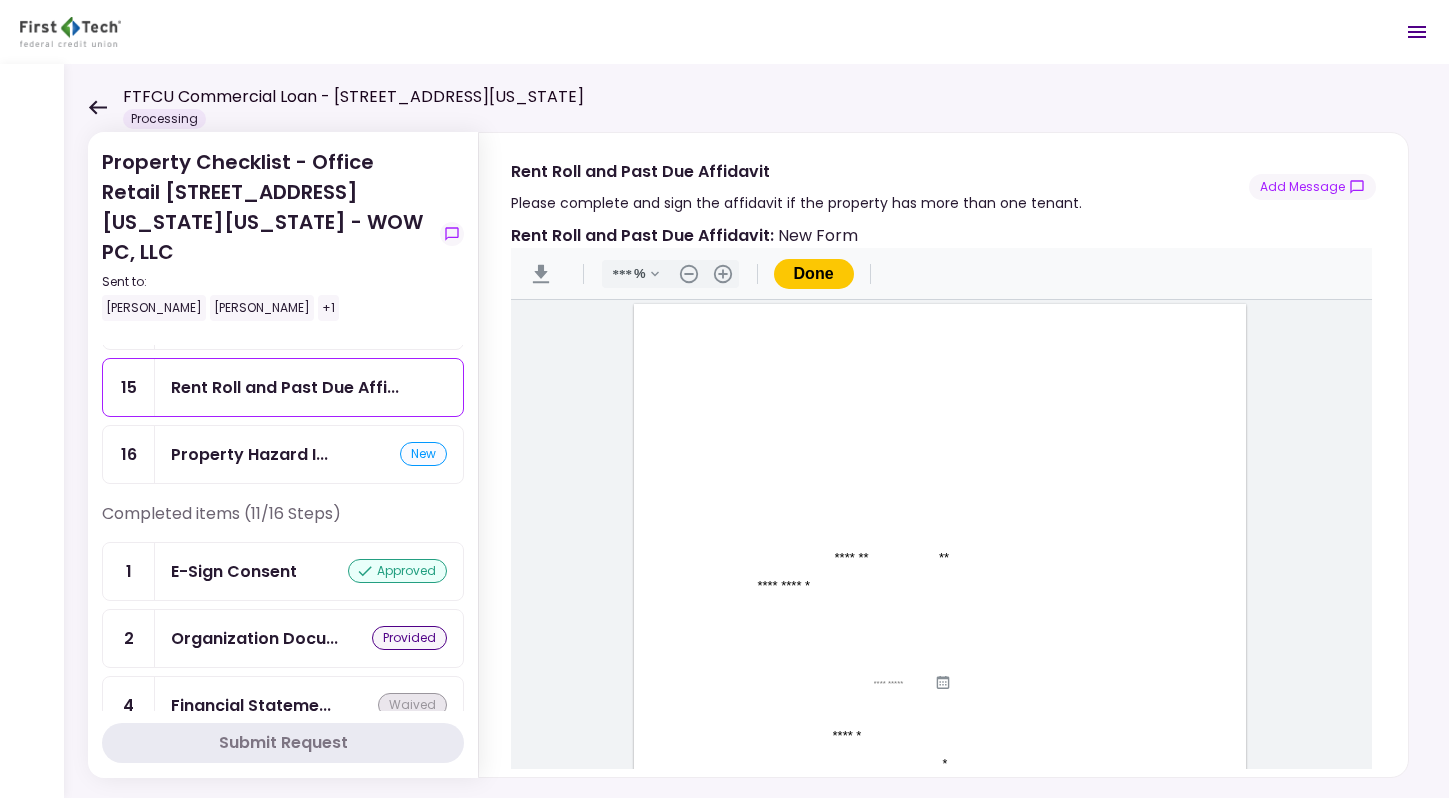 type on "*****" 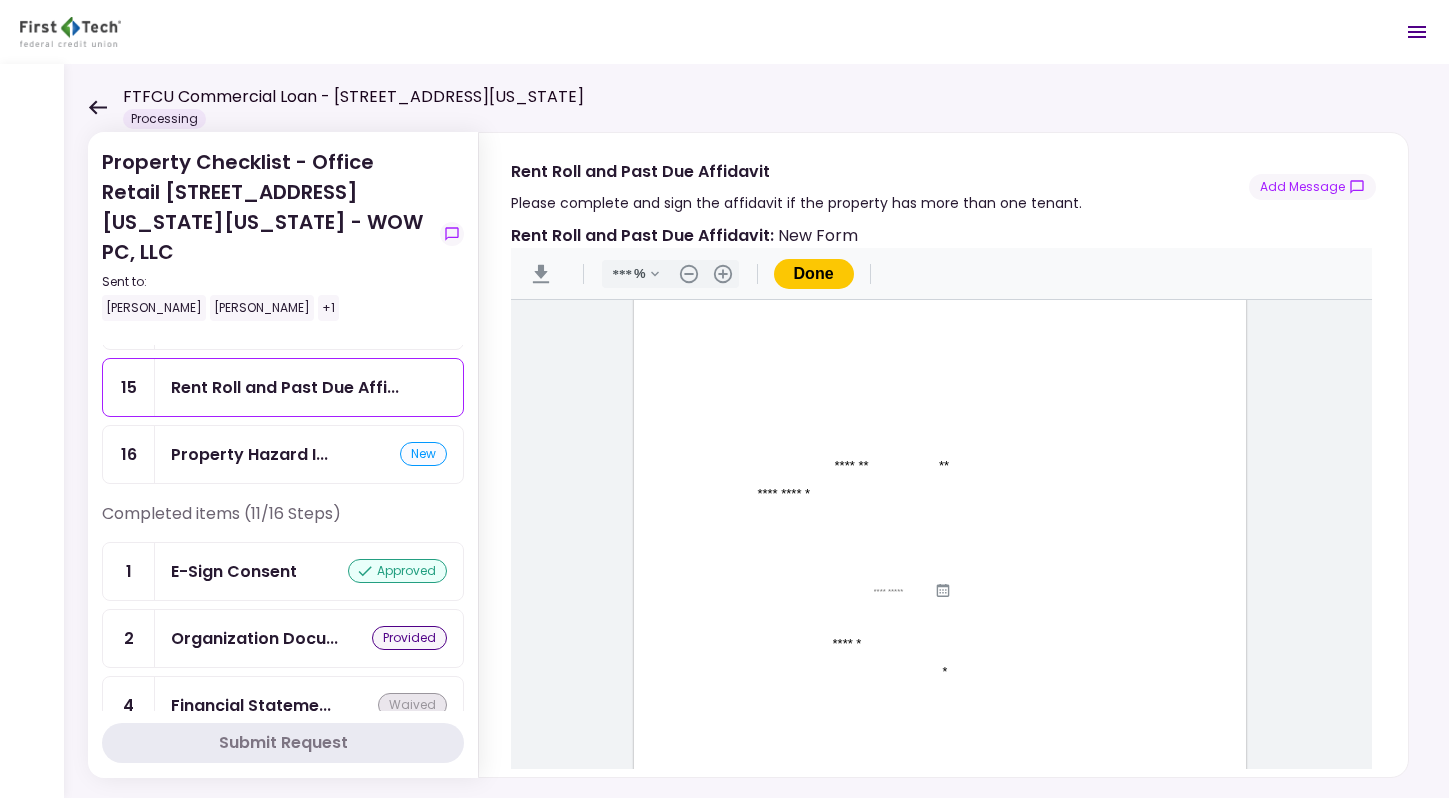 scroll, scrollTop: 93, scrollLeft: 0, axis: vertical 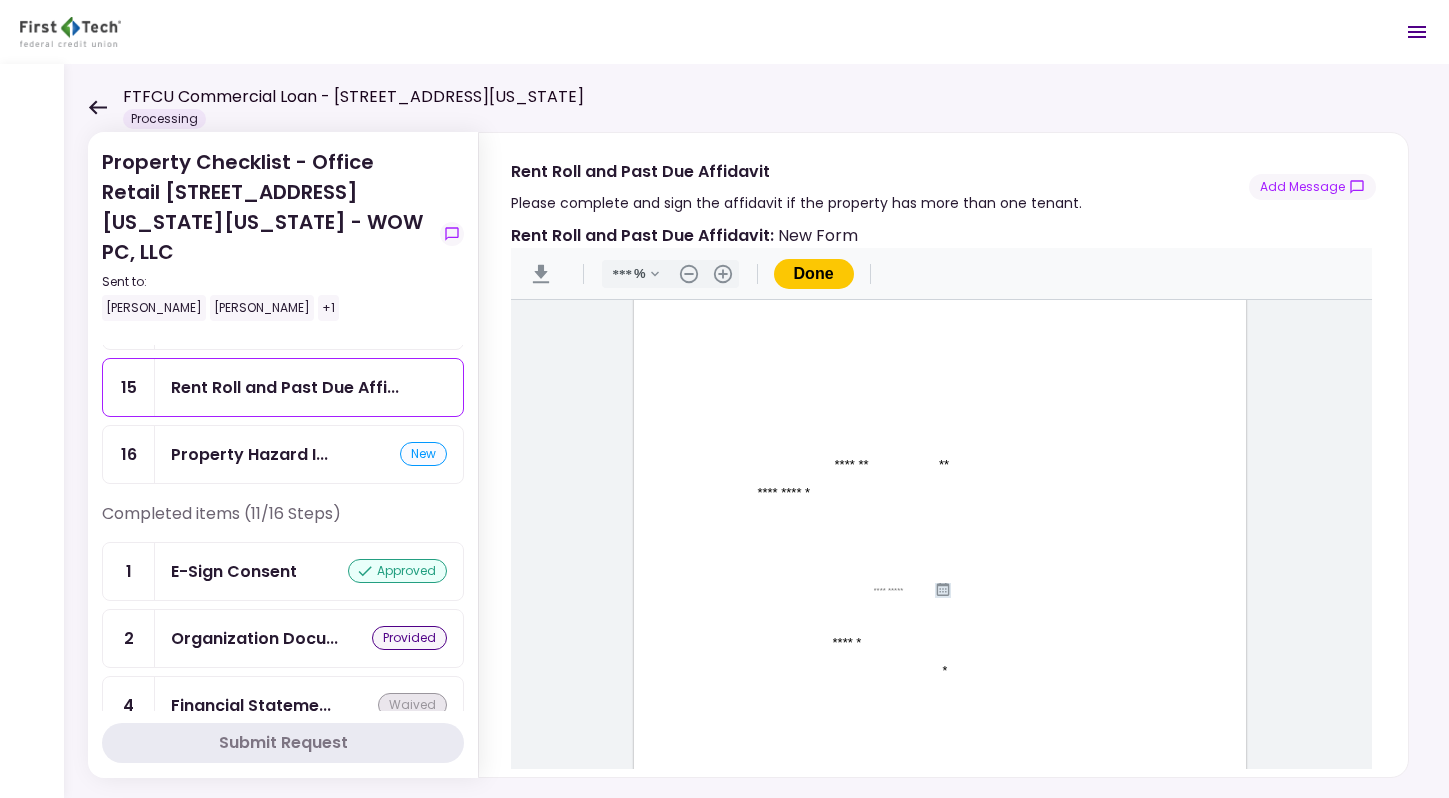 click 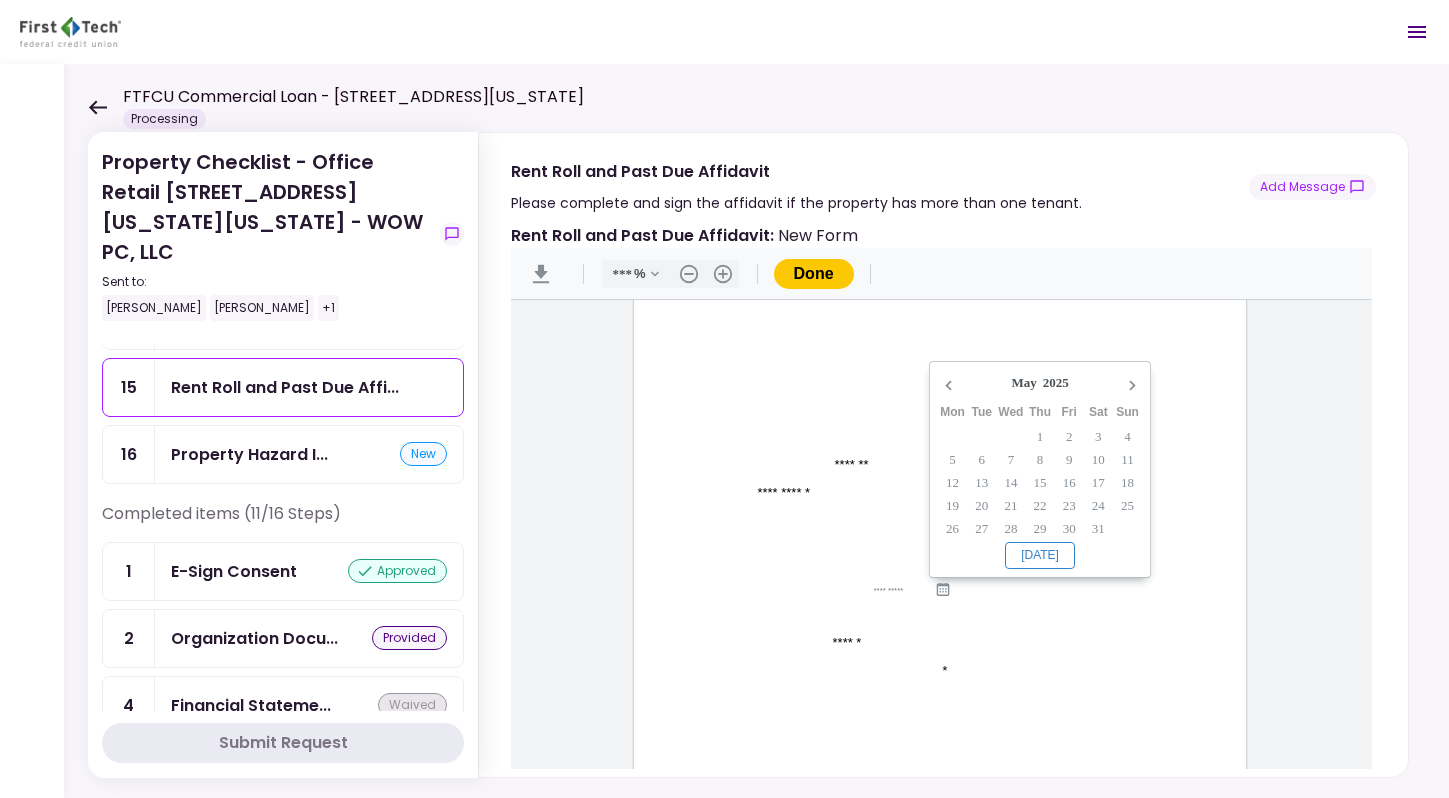 type on "**********" 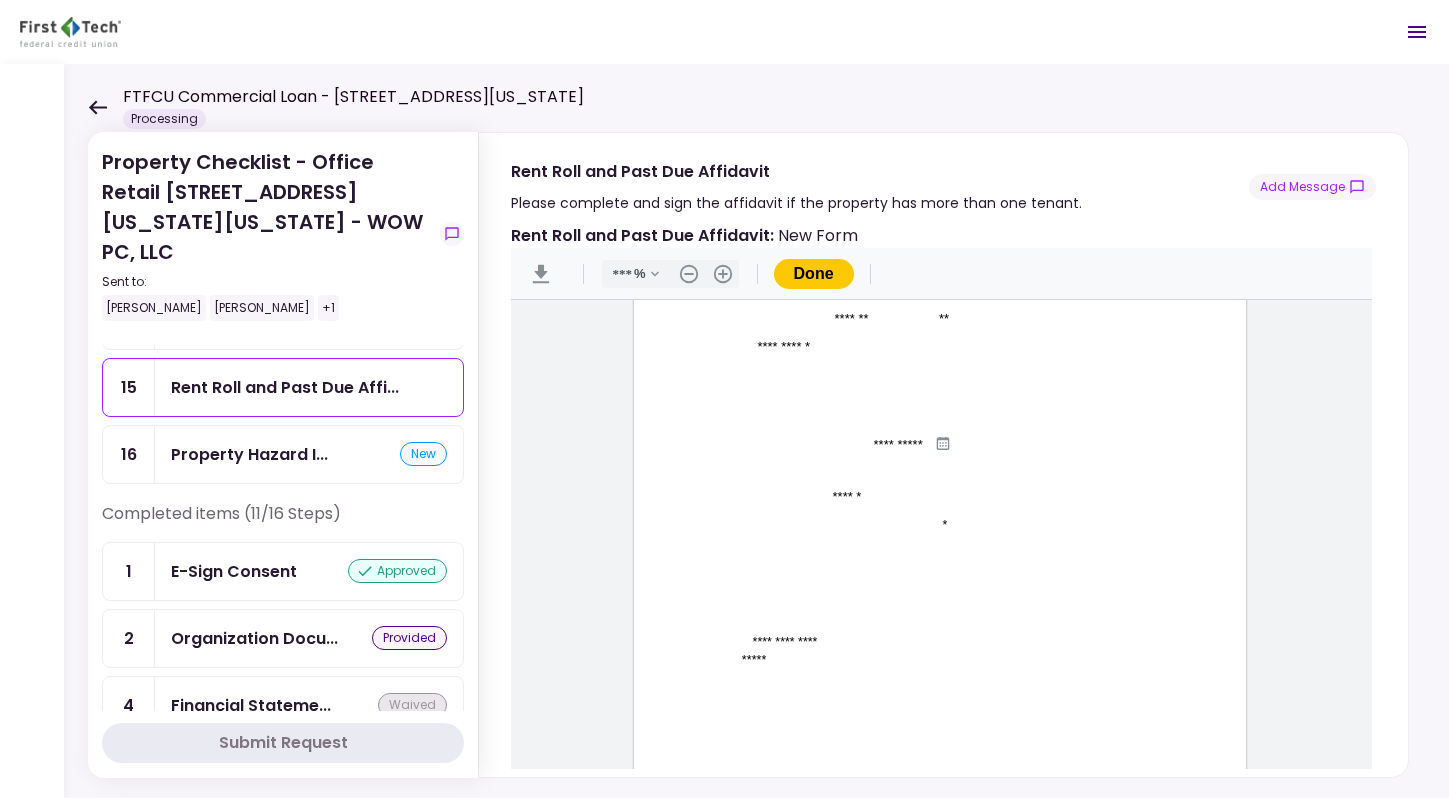 scroll, scrollTop: 240, scrollLeft: 0, axis: vertical 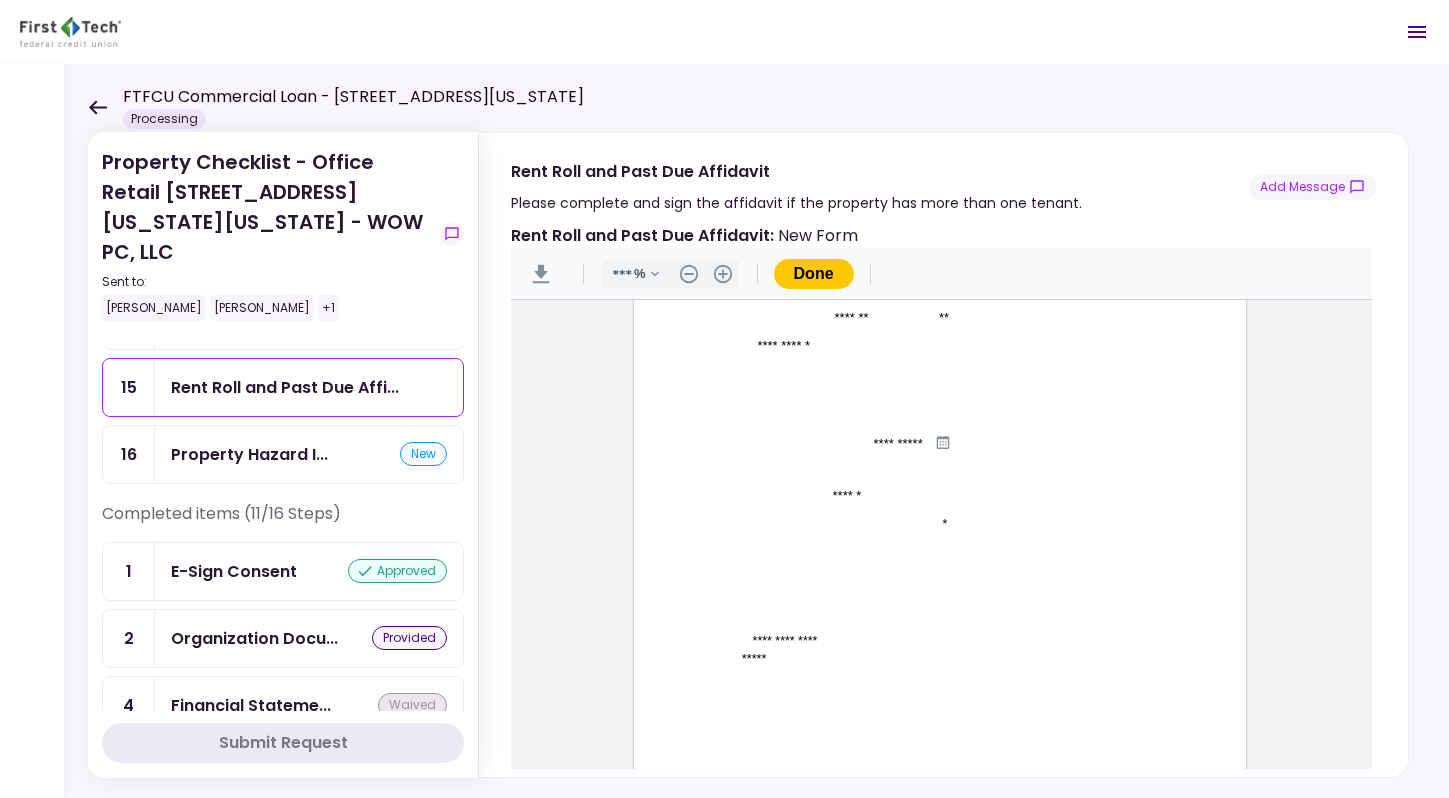click on "**********" at bounding box center (904, 443) 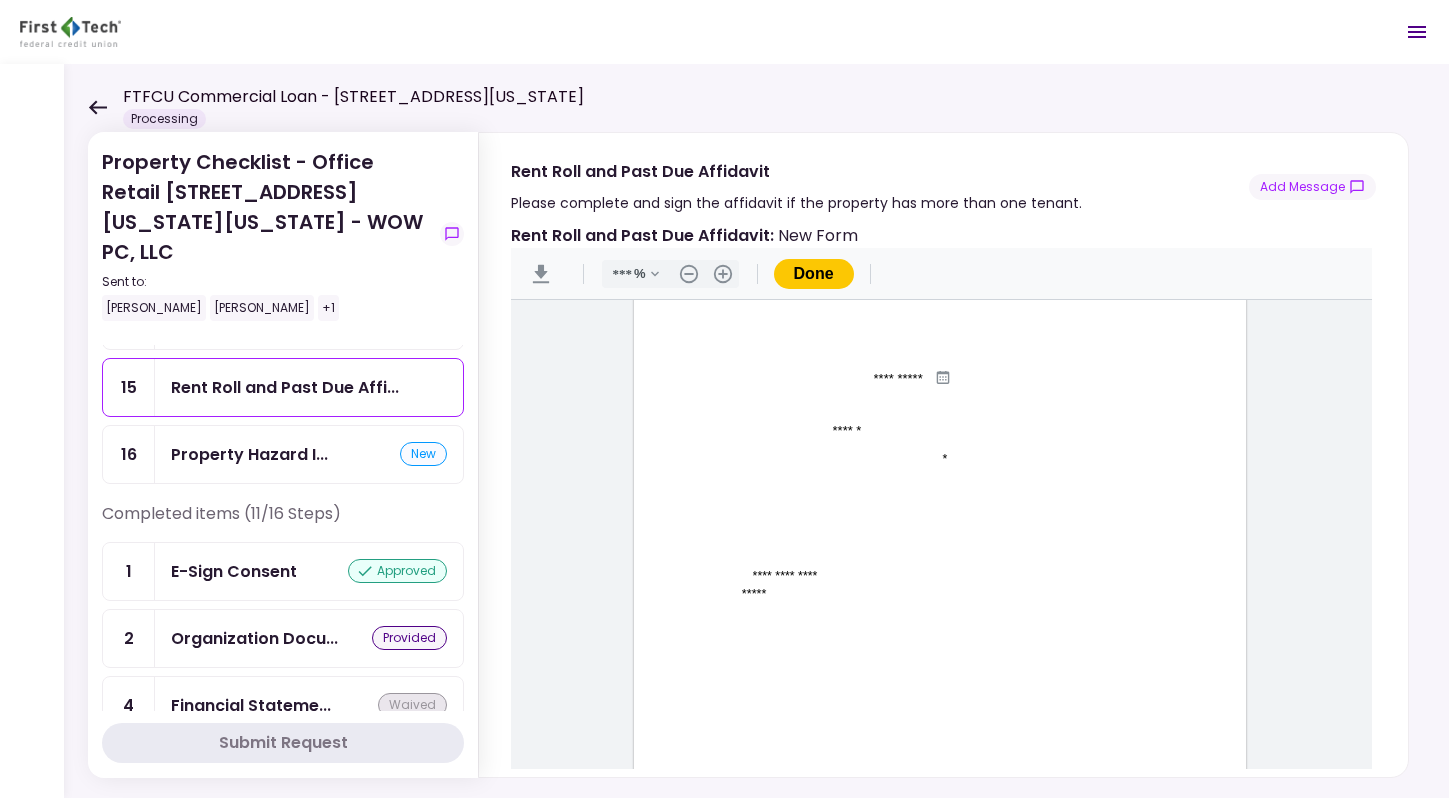 scroll, scrollTop: 0, scrollLeft: 0, axis: both 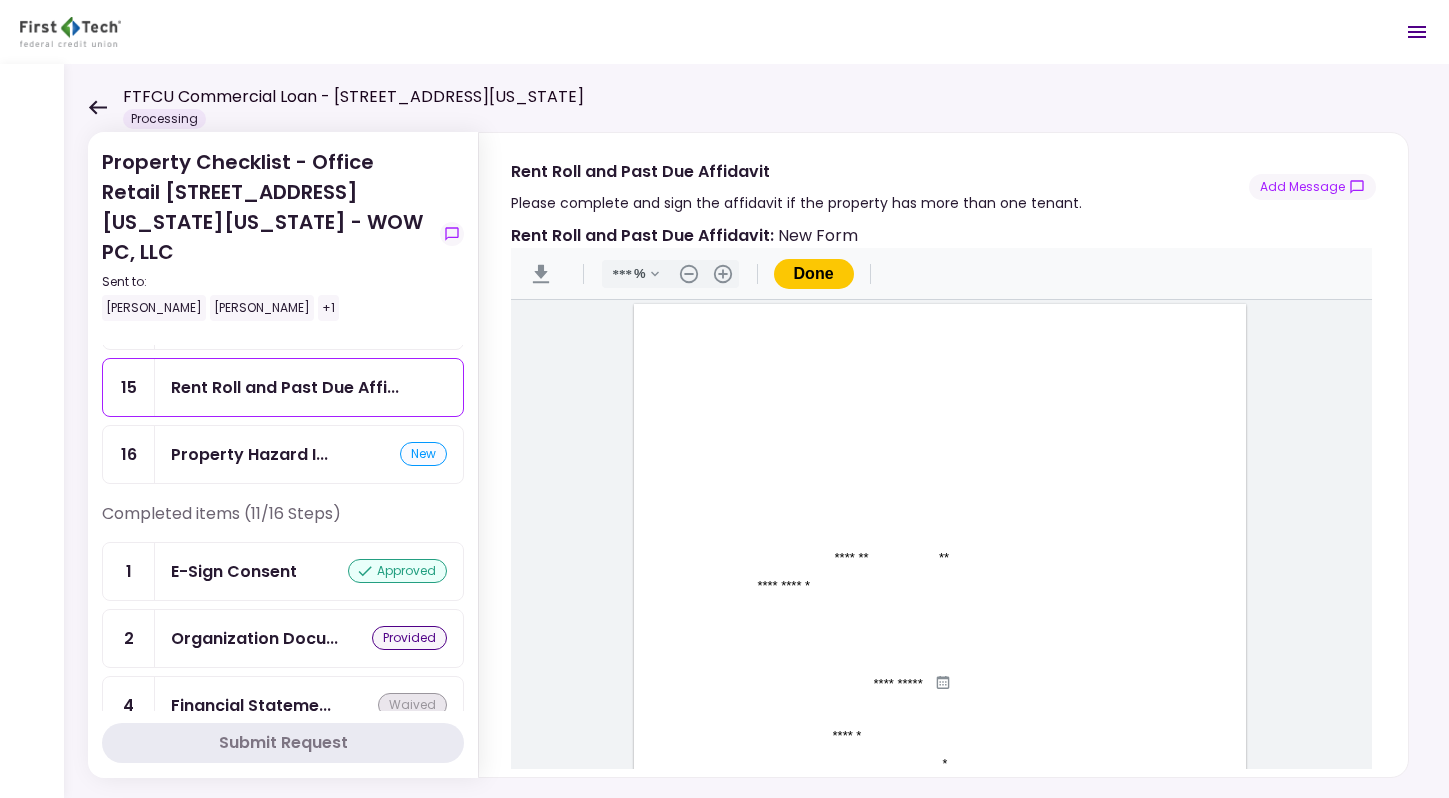 click on "Done" at bounding box center [814, 274] 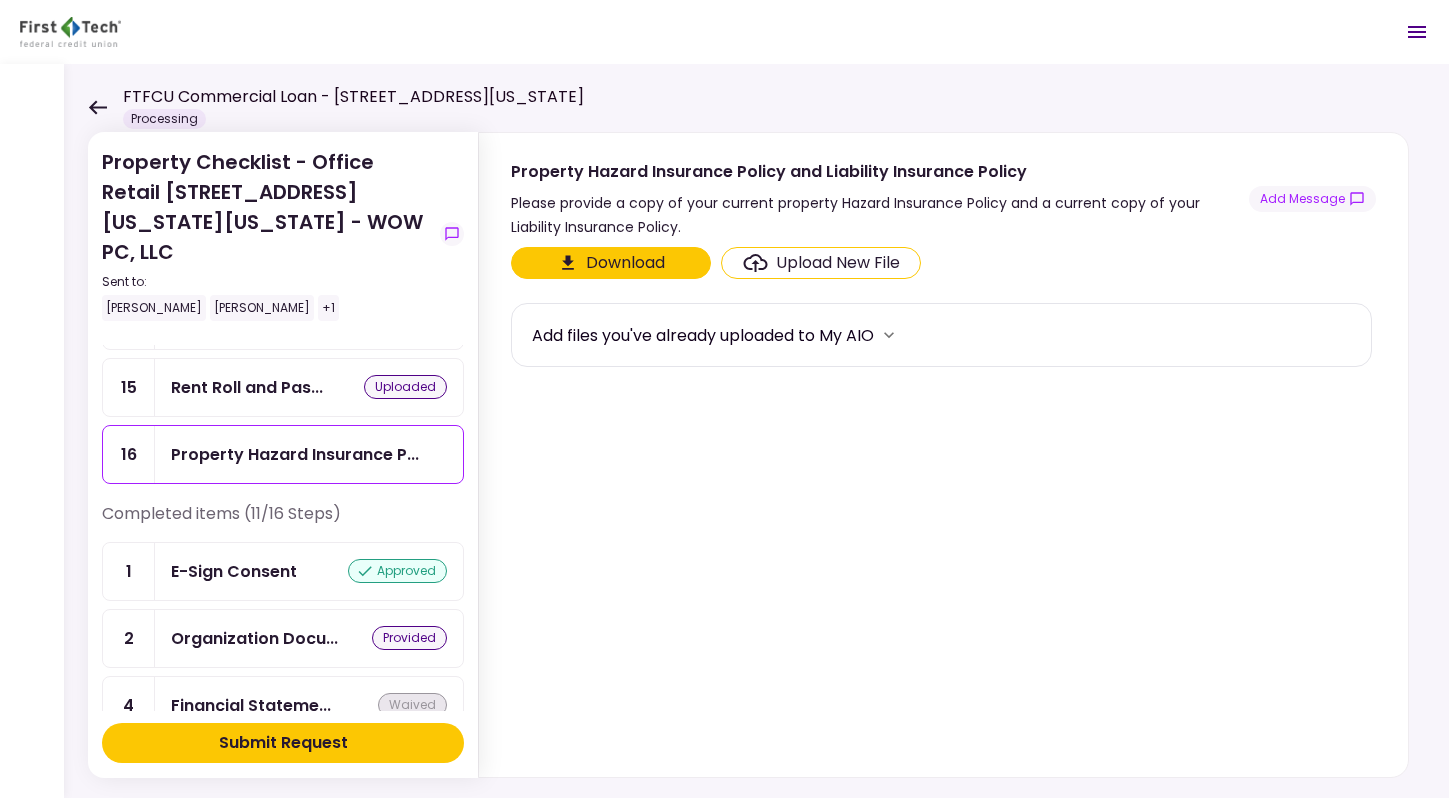 click on "Submit Request" at bounding box center [283, 743] 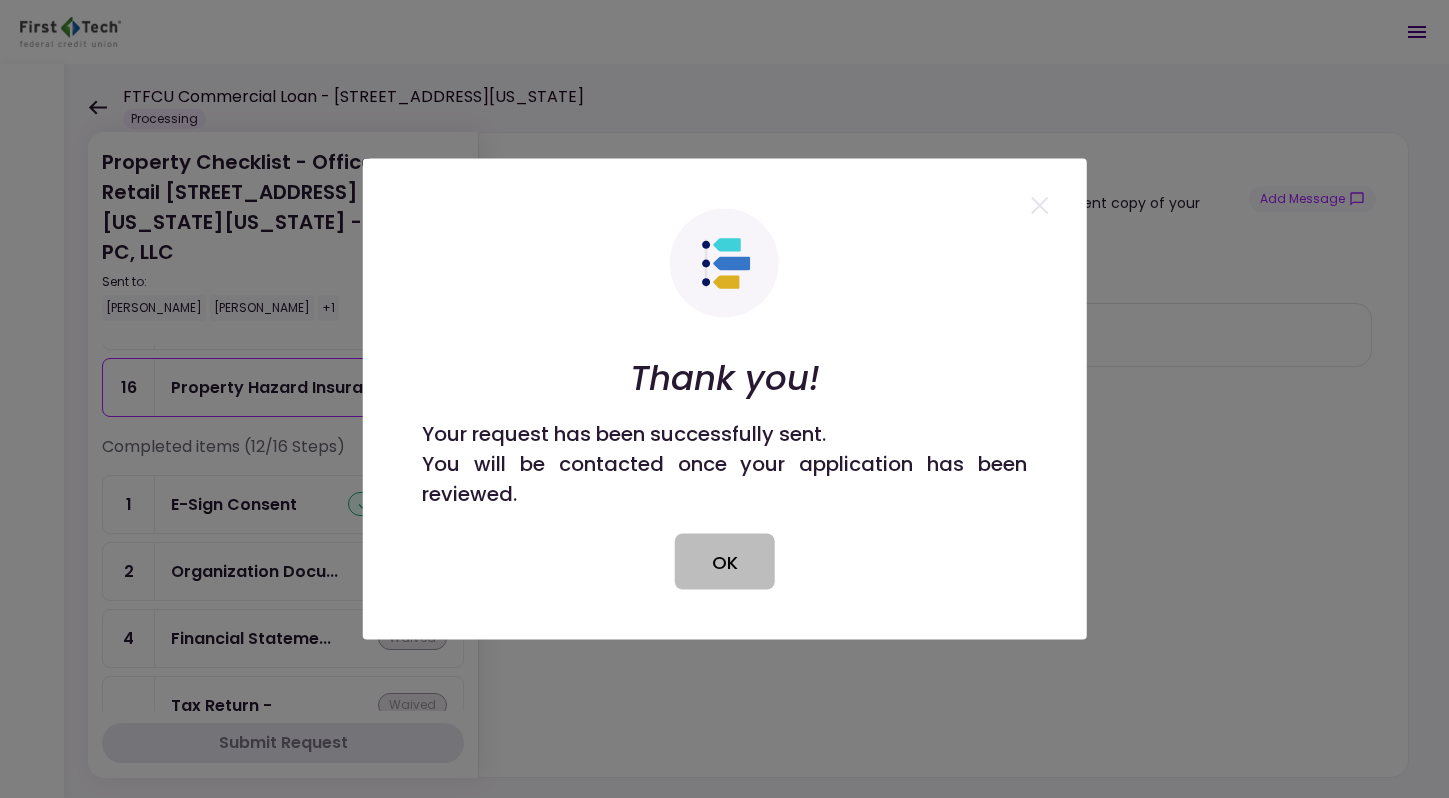 click on "OK" at bounding box center [725, 562] 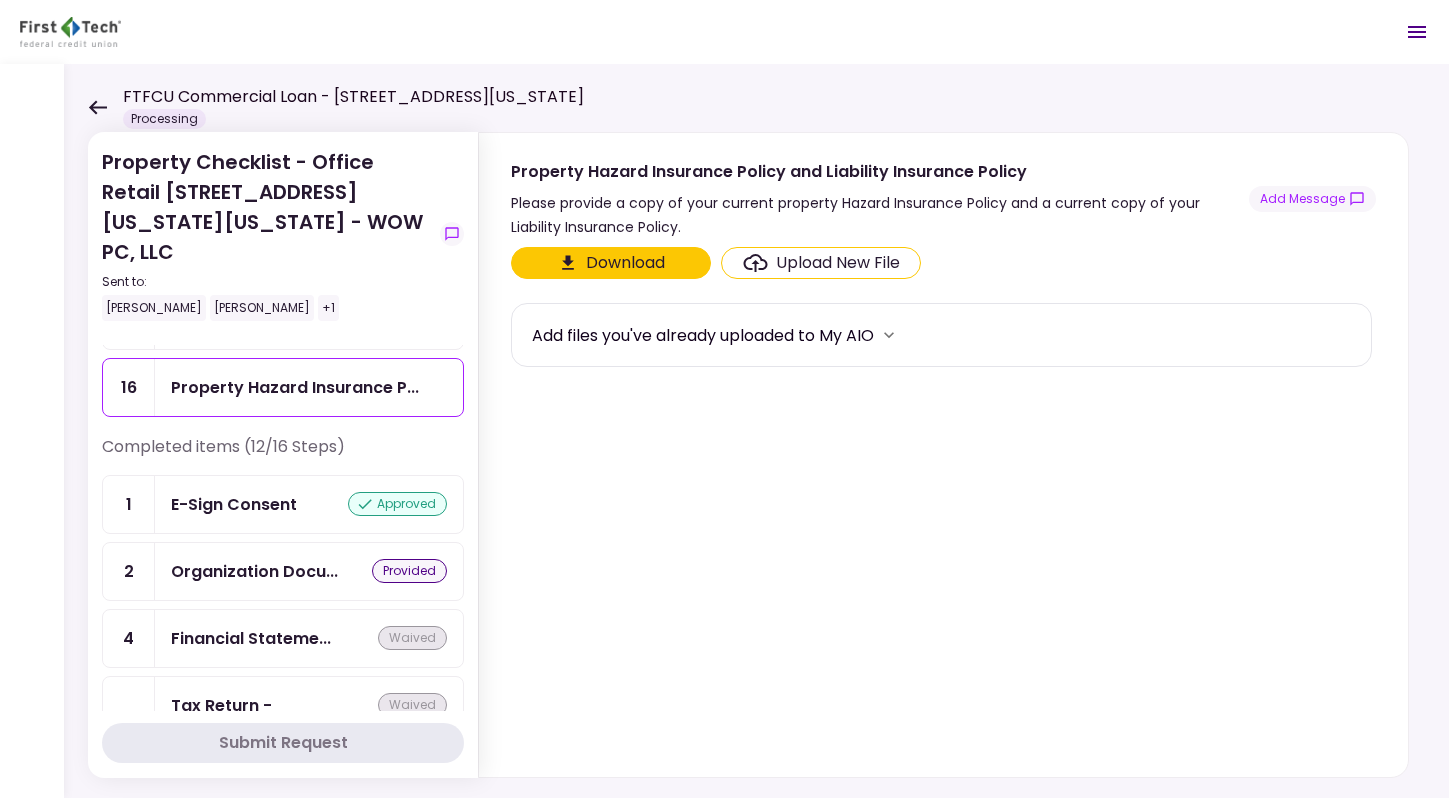 click 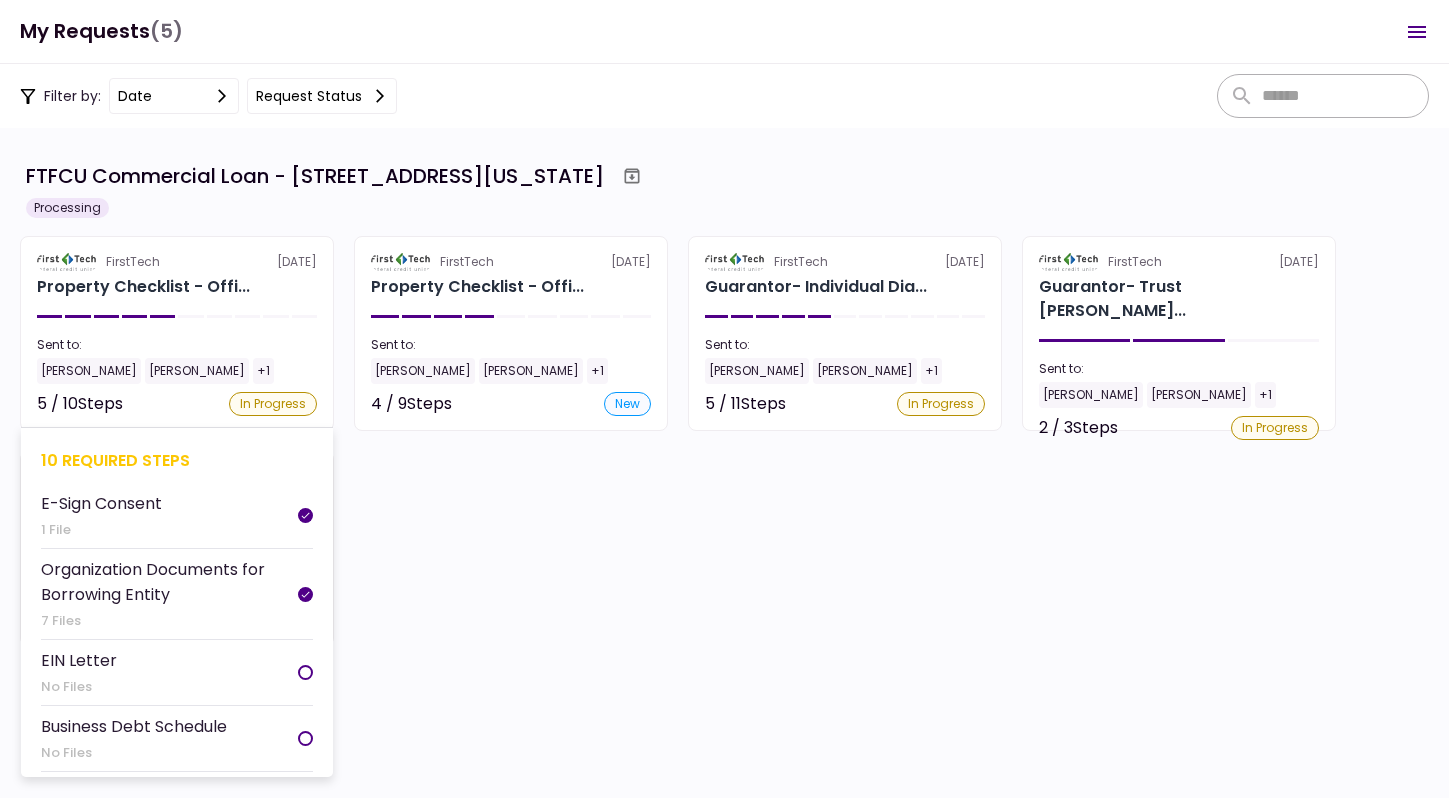 click on "FirstTech [DATE] Property Checklist - Offi... Sent to: [PERSON_NAME] [PERSON_NAME] +1 5 / 10  Steps In Progress 10   required steps E-Sign Consent 1 File Organization Documents for Borrowing Entity 7 Files EIN Letter No Files Business Debt Schedule No Files Property Operating Statements No Files Current Rent Roll 2 Files Copy(s) of Lease(s) and Amendment(s) 11 Files Property Survey No Files Rent Roll and Past Due Affidavit No Files Property Hazard Insurance Policy and Liability Insurance Policy 3 Files" at bounding box center [177, 333] 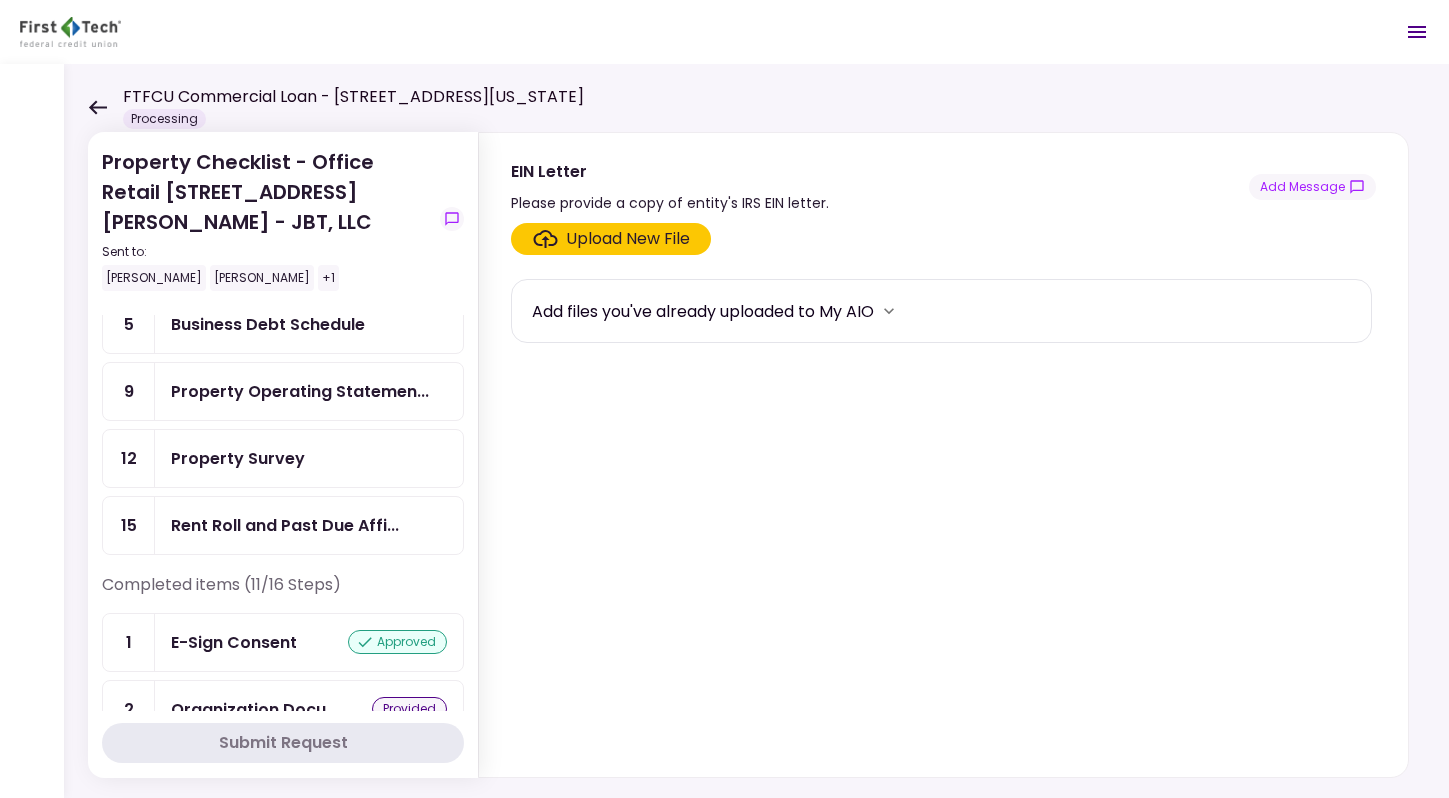 scroll, scrollTop: 128, scrollLeft: 0, axis: vertical 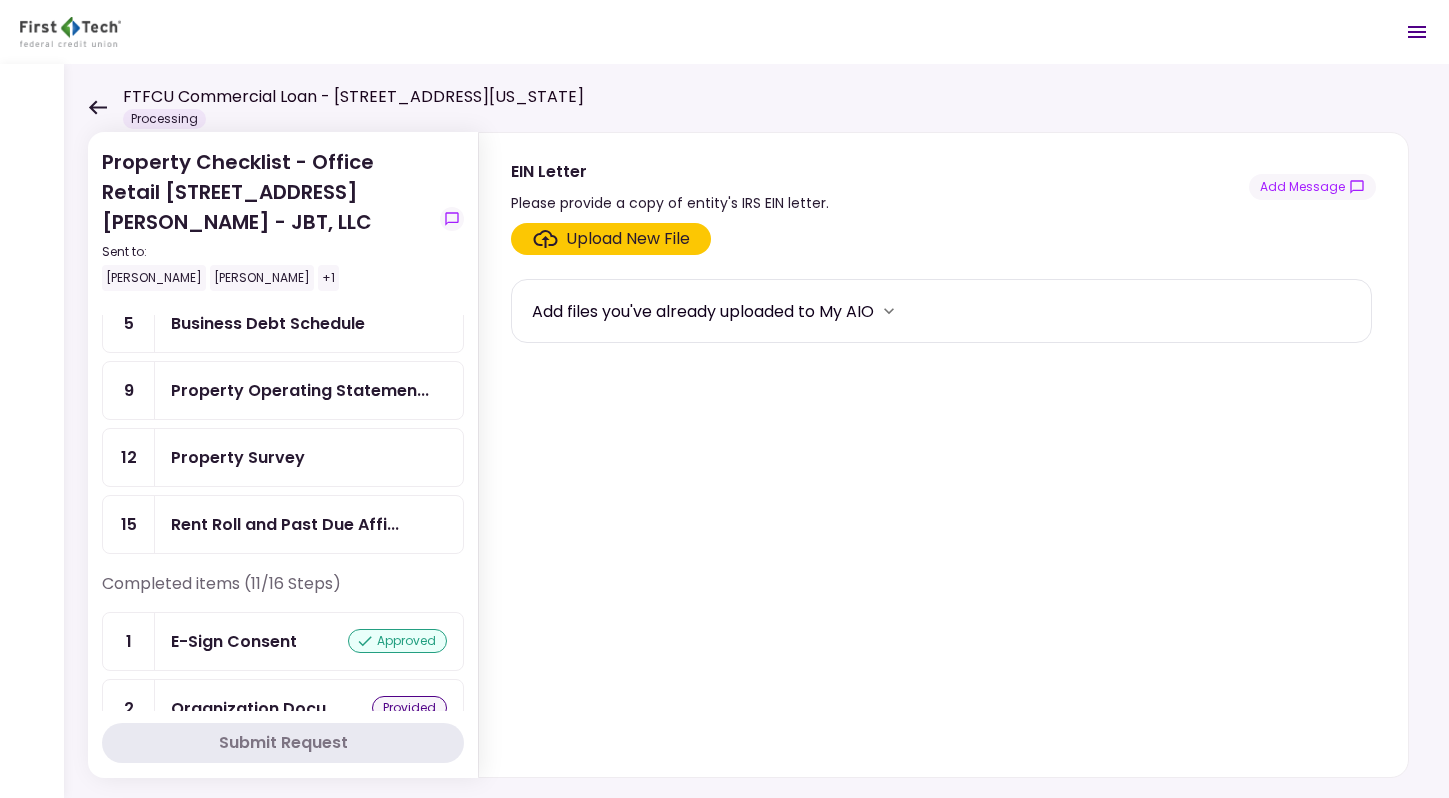 click on "Rent Roll and Past Due Affi..." at bounding box center (285, 524) 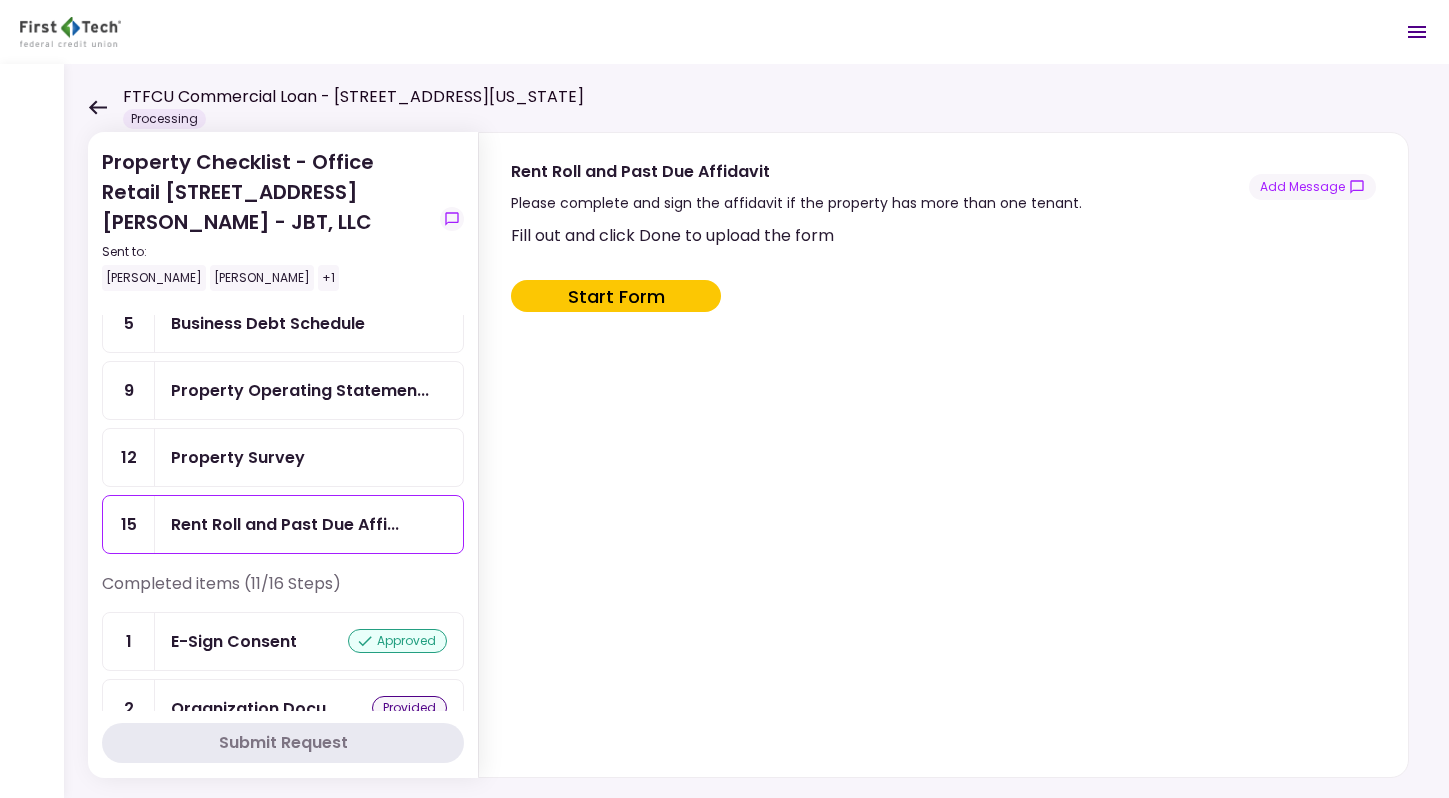 click on "Start Form" at bounding box center (616, 296) 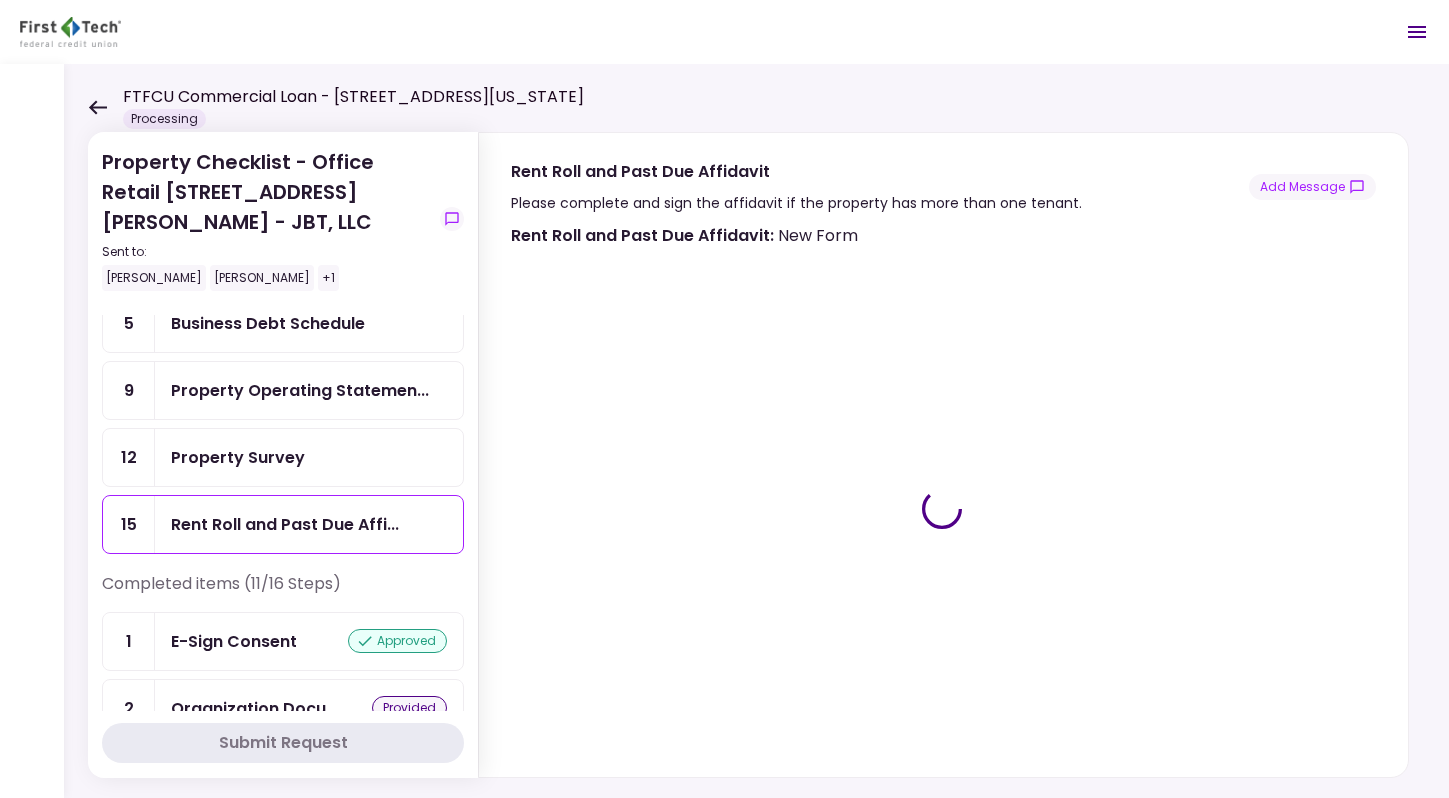 type on "***" 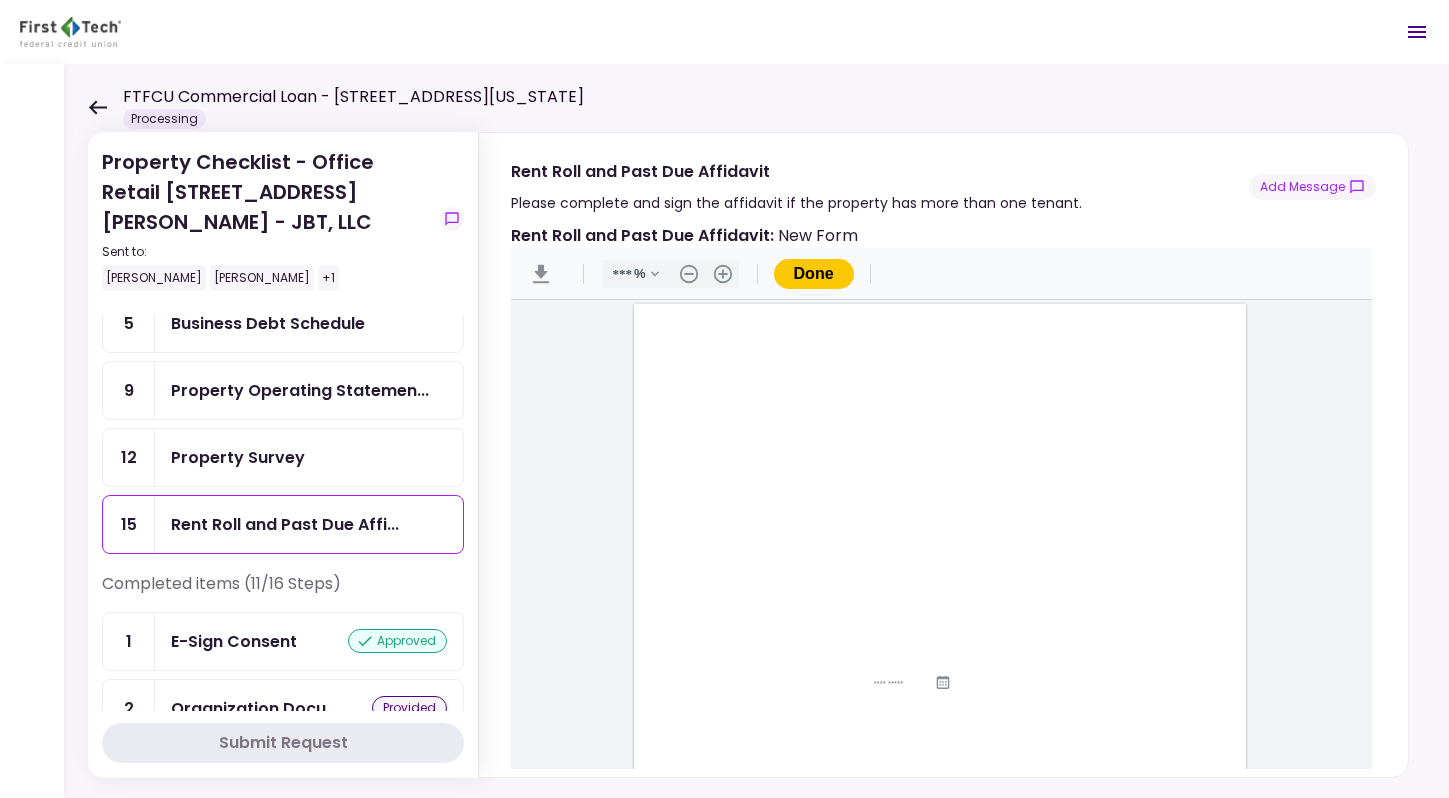 click at bounding box center (879, 557) 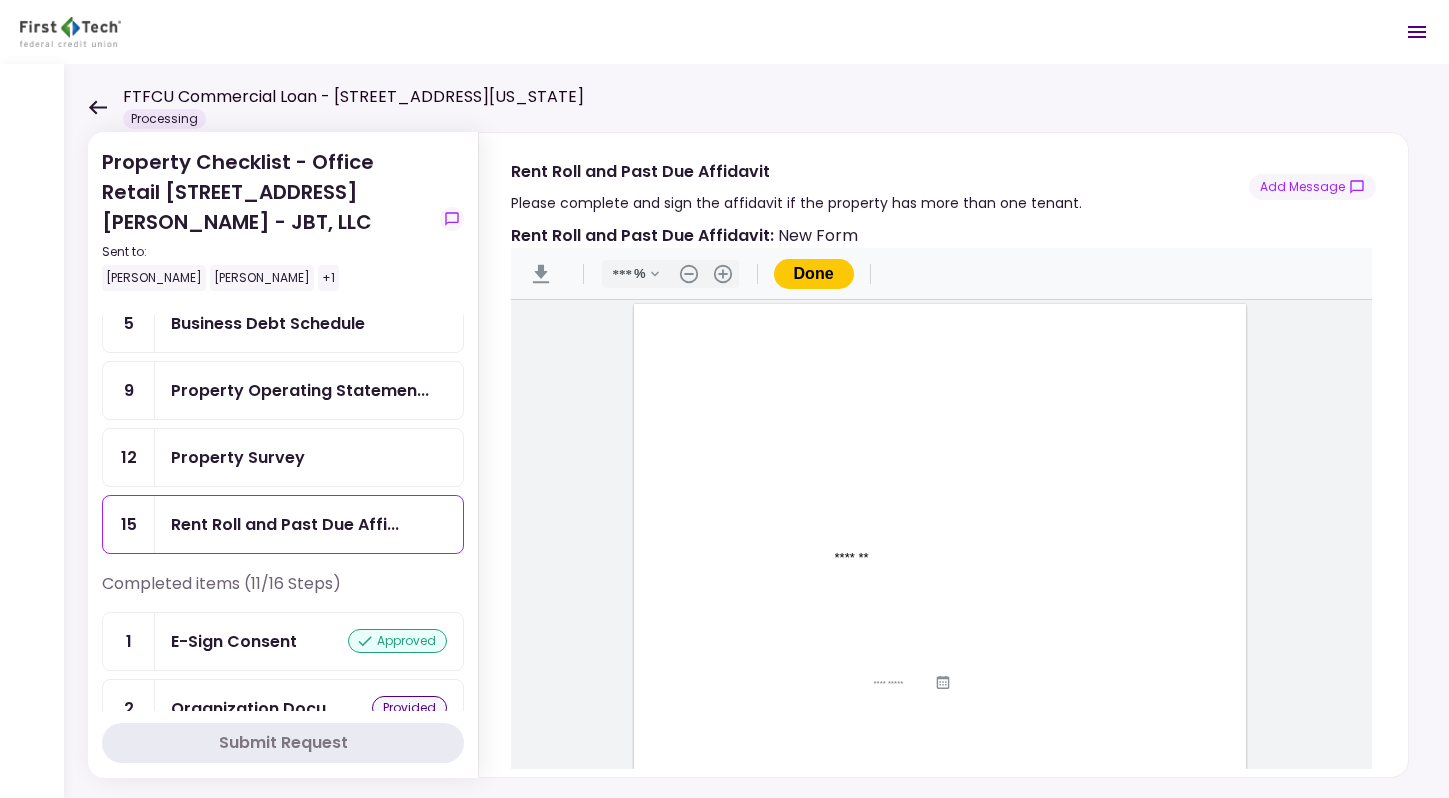 type on "*******" 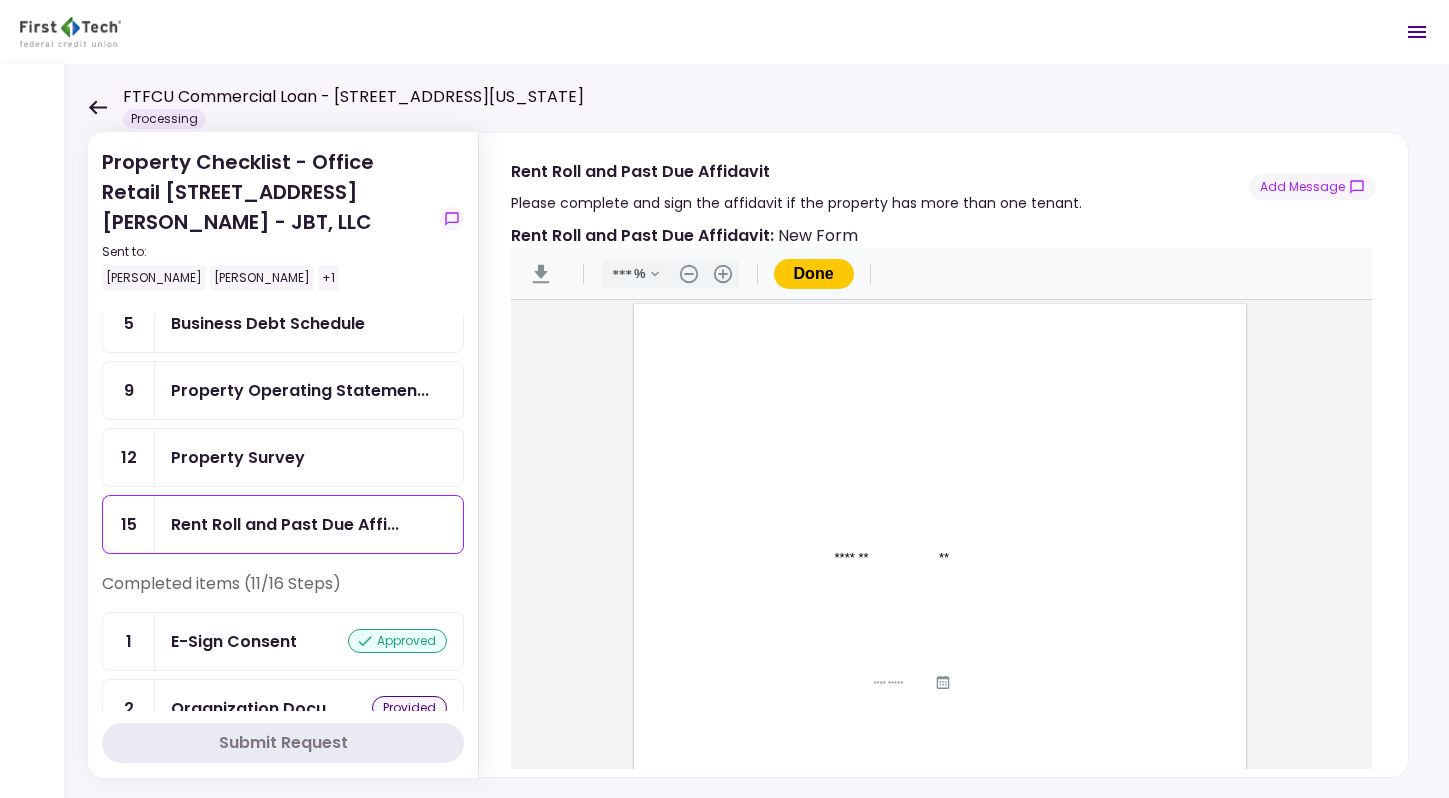 type on "**" 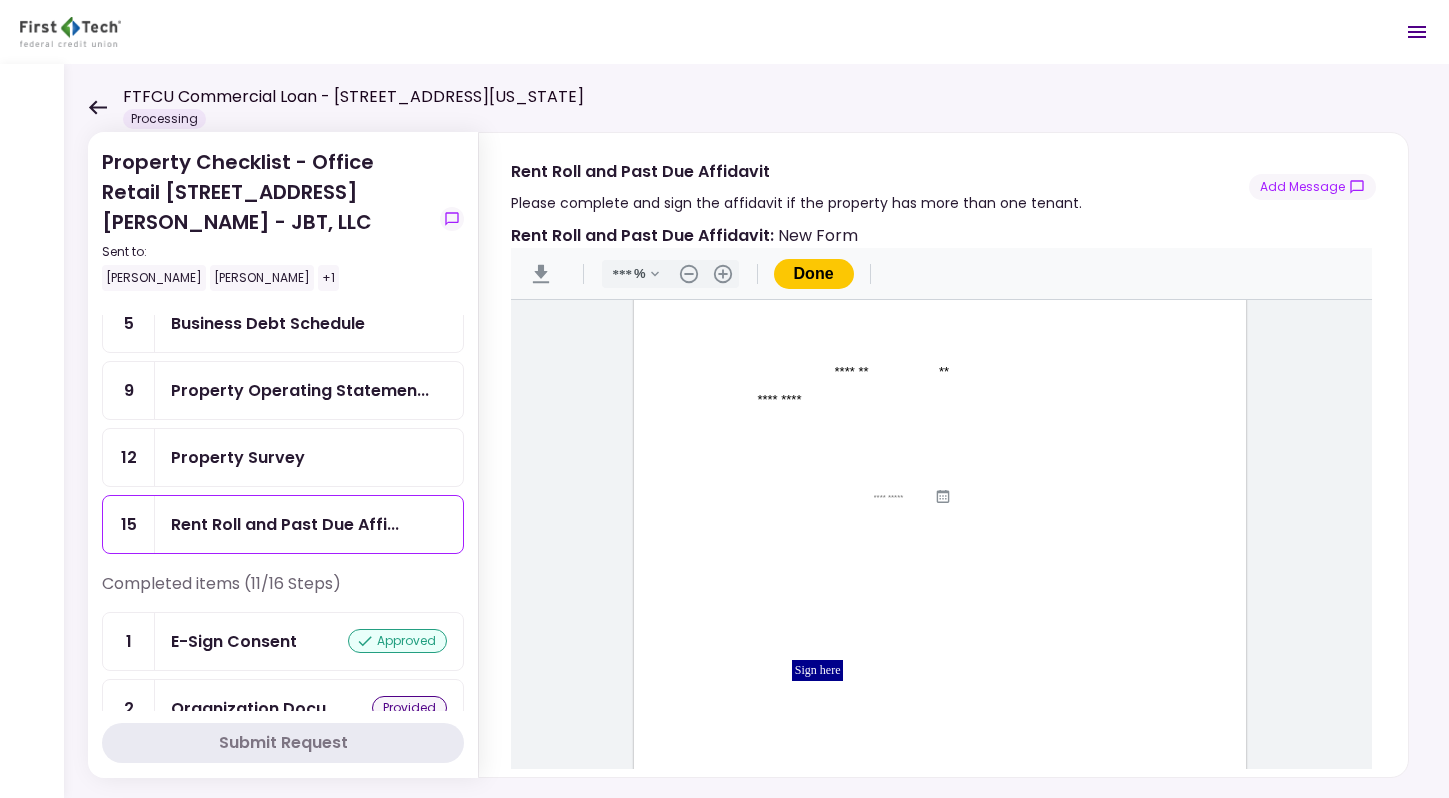 scroll, scrollTop: 208, scrollLeft: 0, axis: vertical 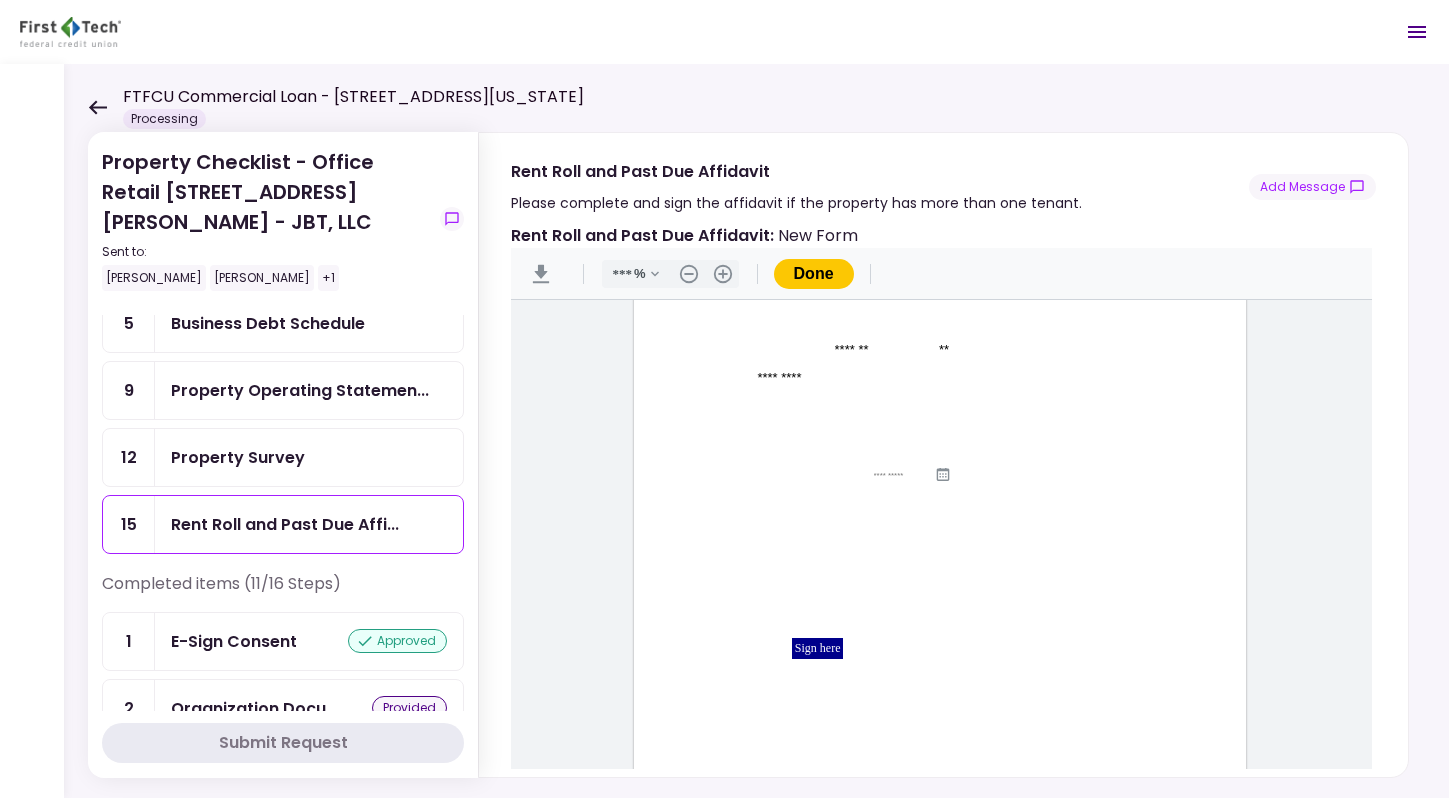 type on "*********" 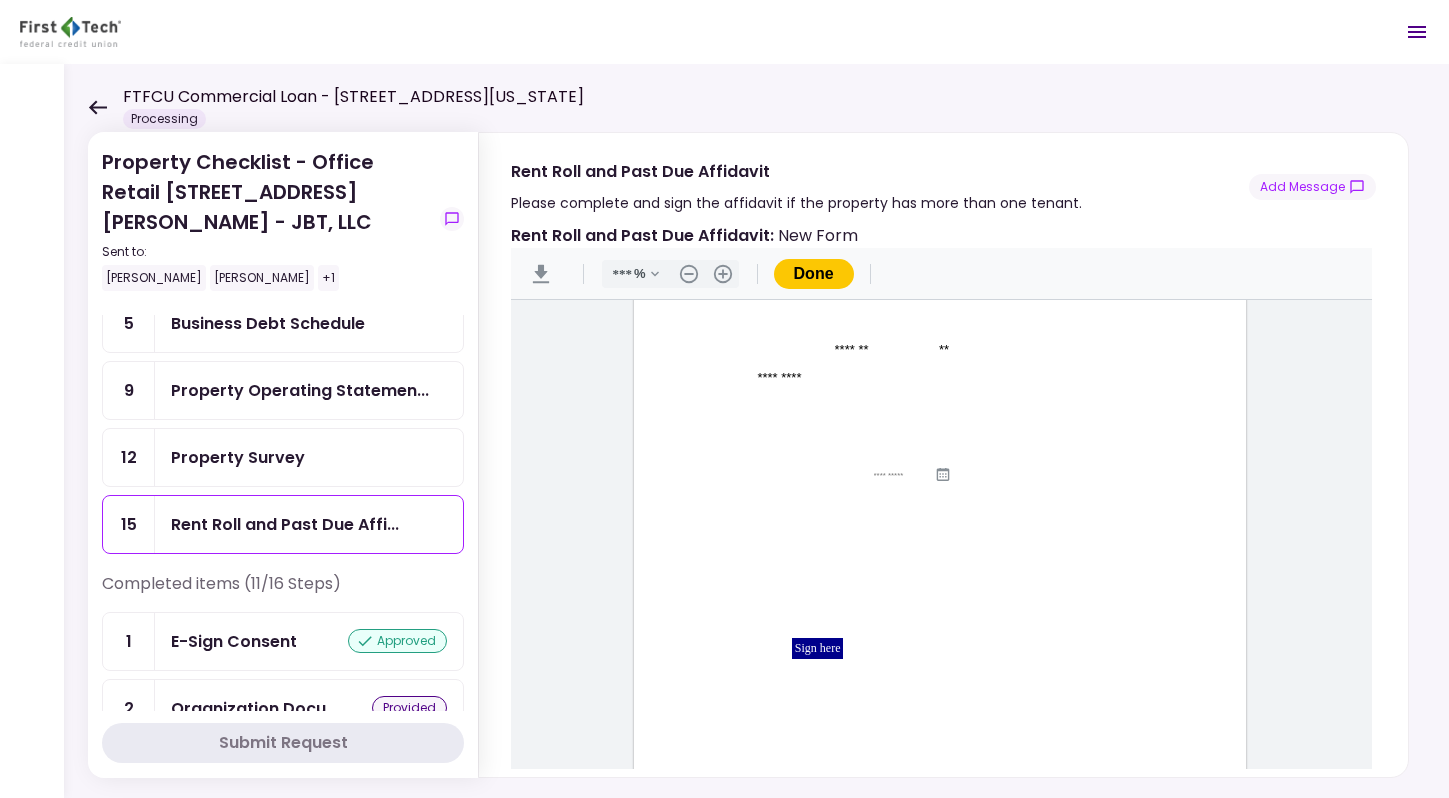 click at bounding box center [904, 528] 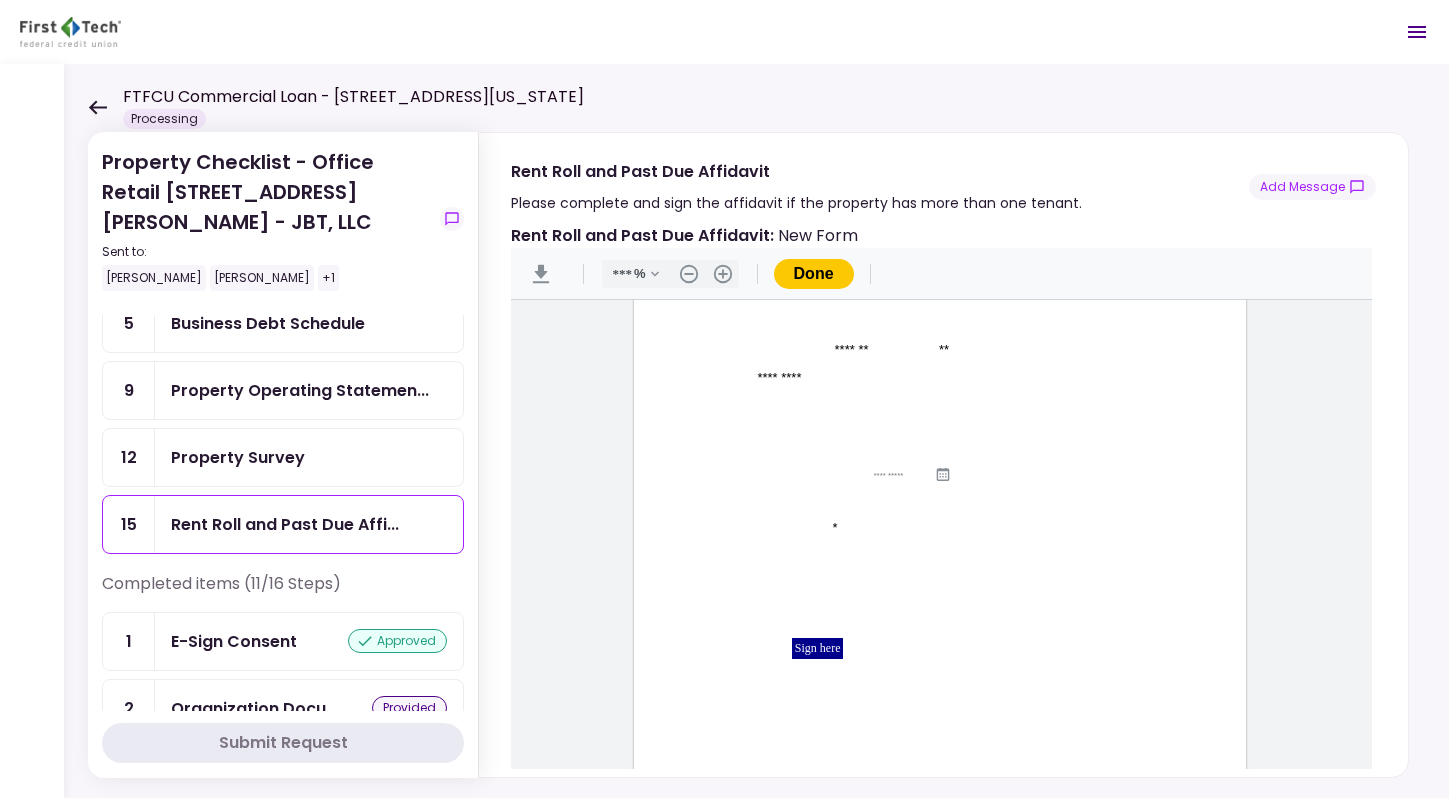 type on "******" 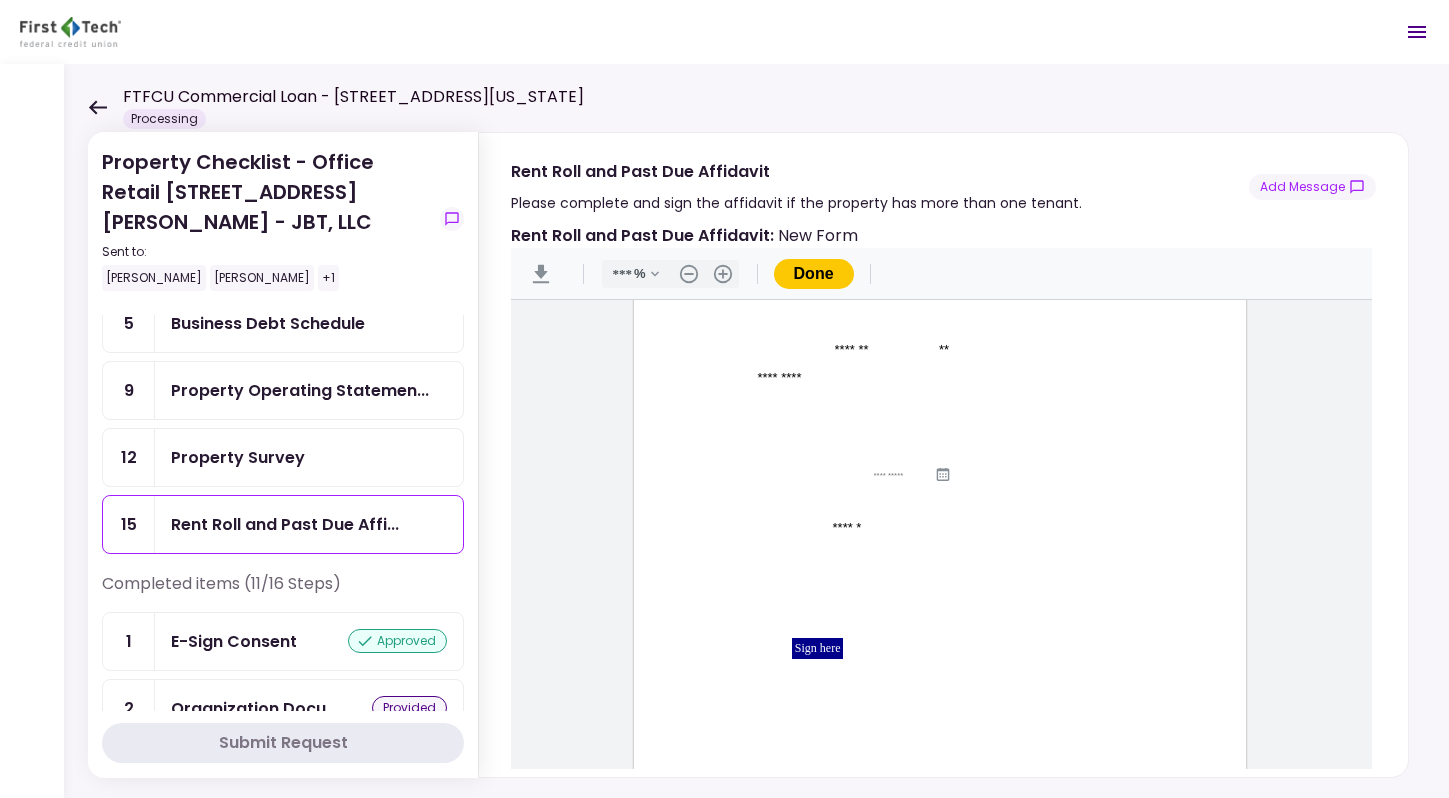 click at bounding box center [990, 556] 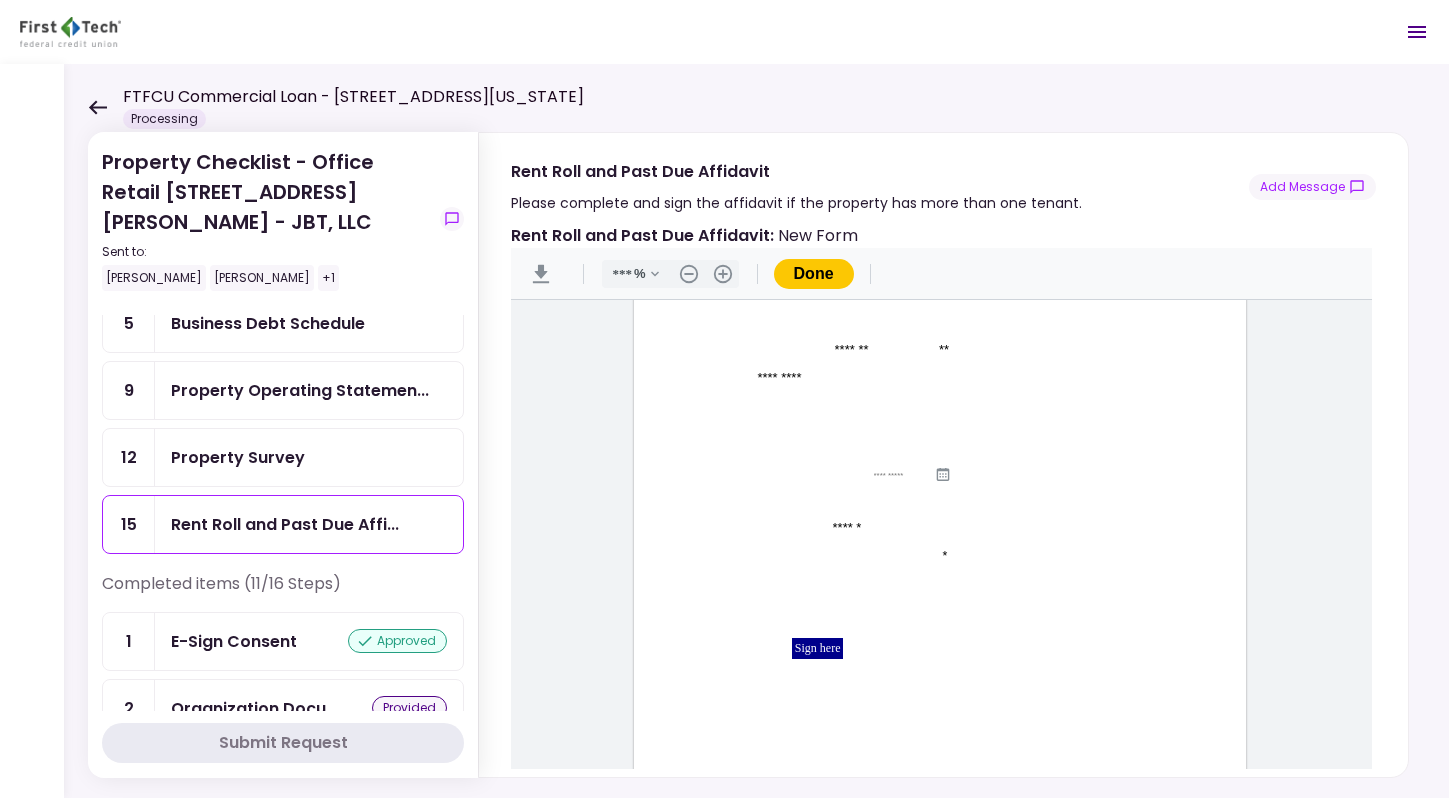 type on "*" 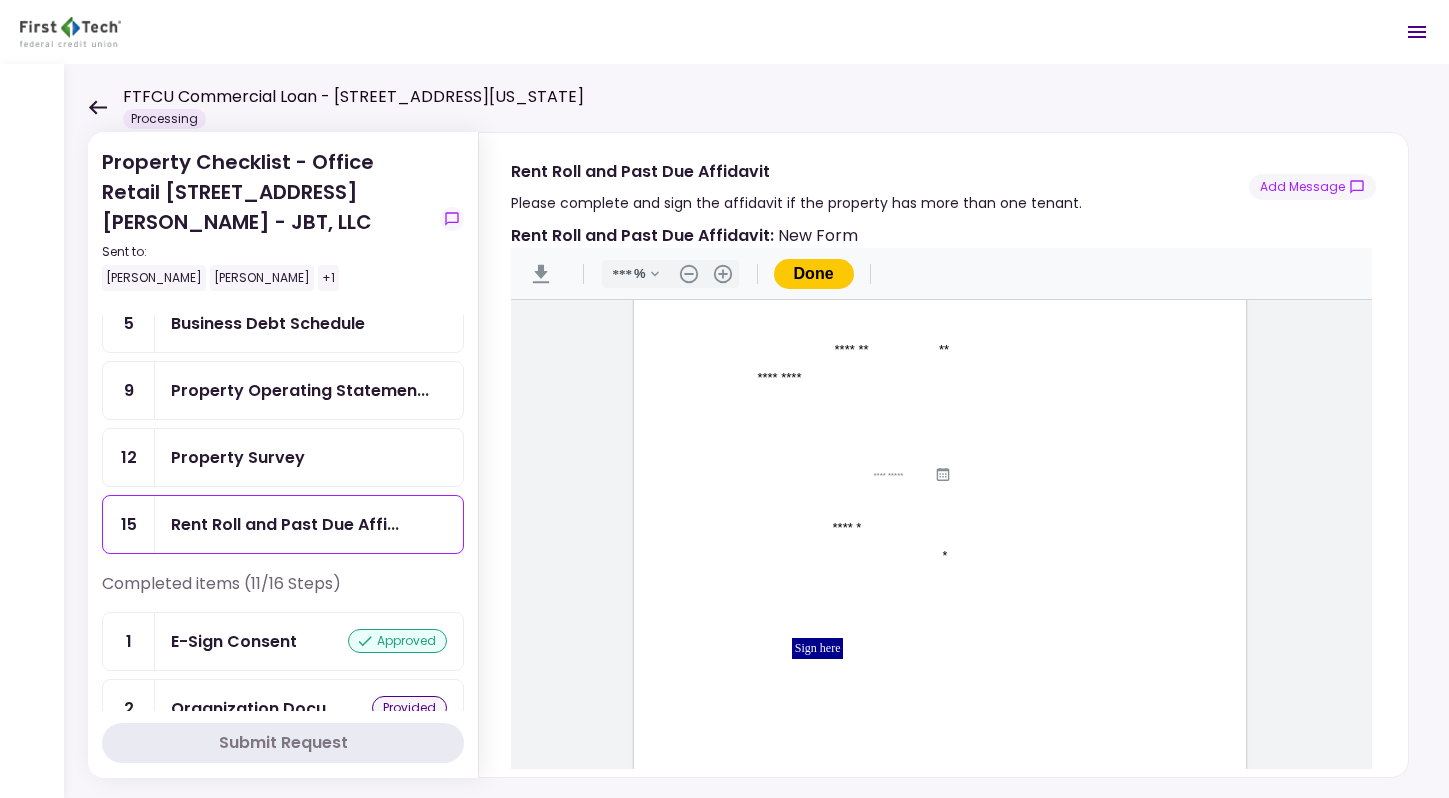 click on "Sign here" at bounding box center (818, 648) 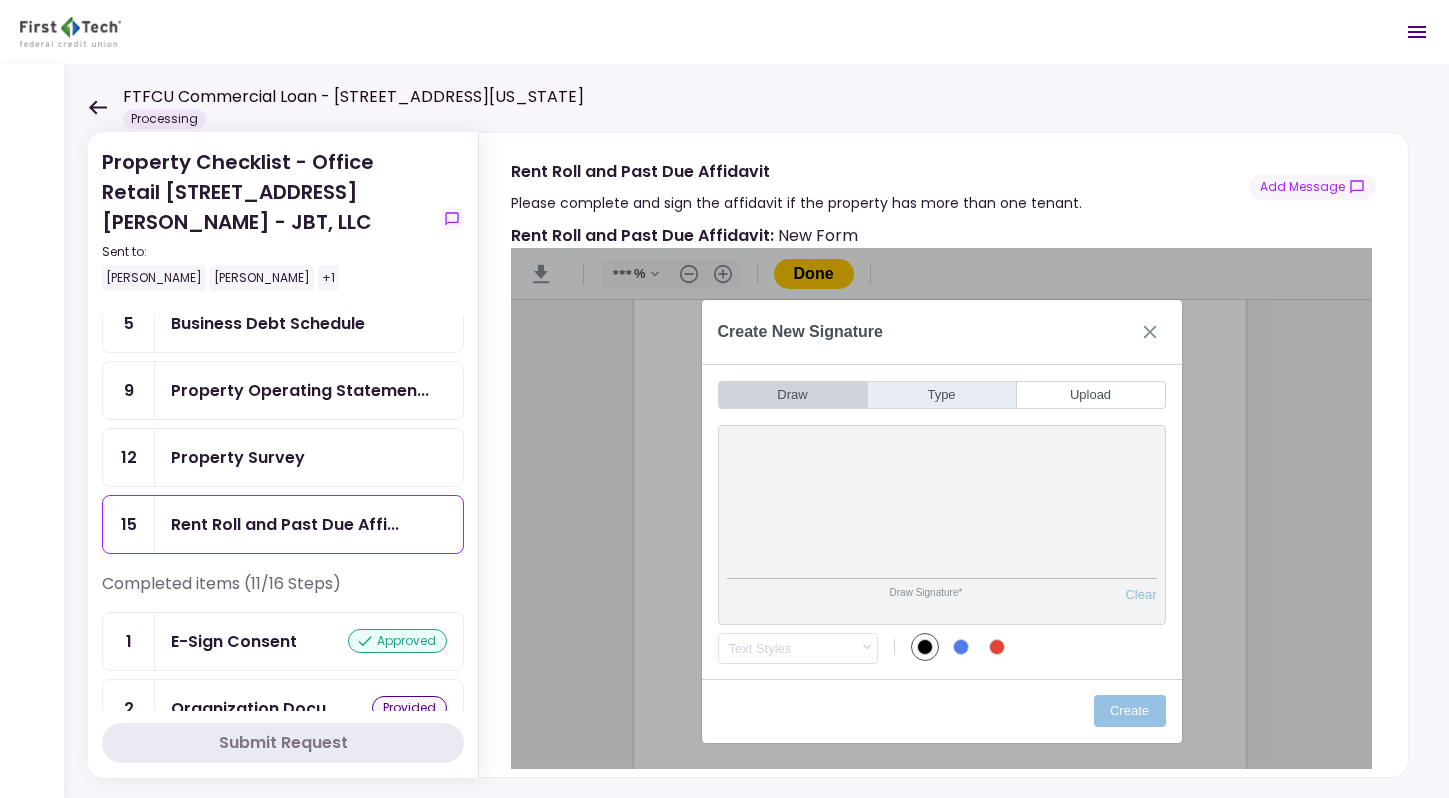 click on "Type" at bounding box center [942, 395] 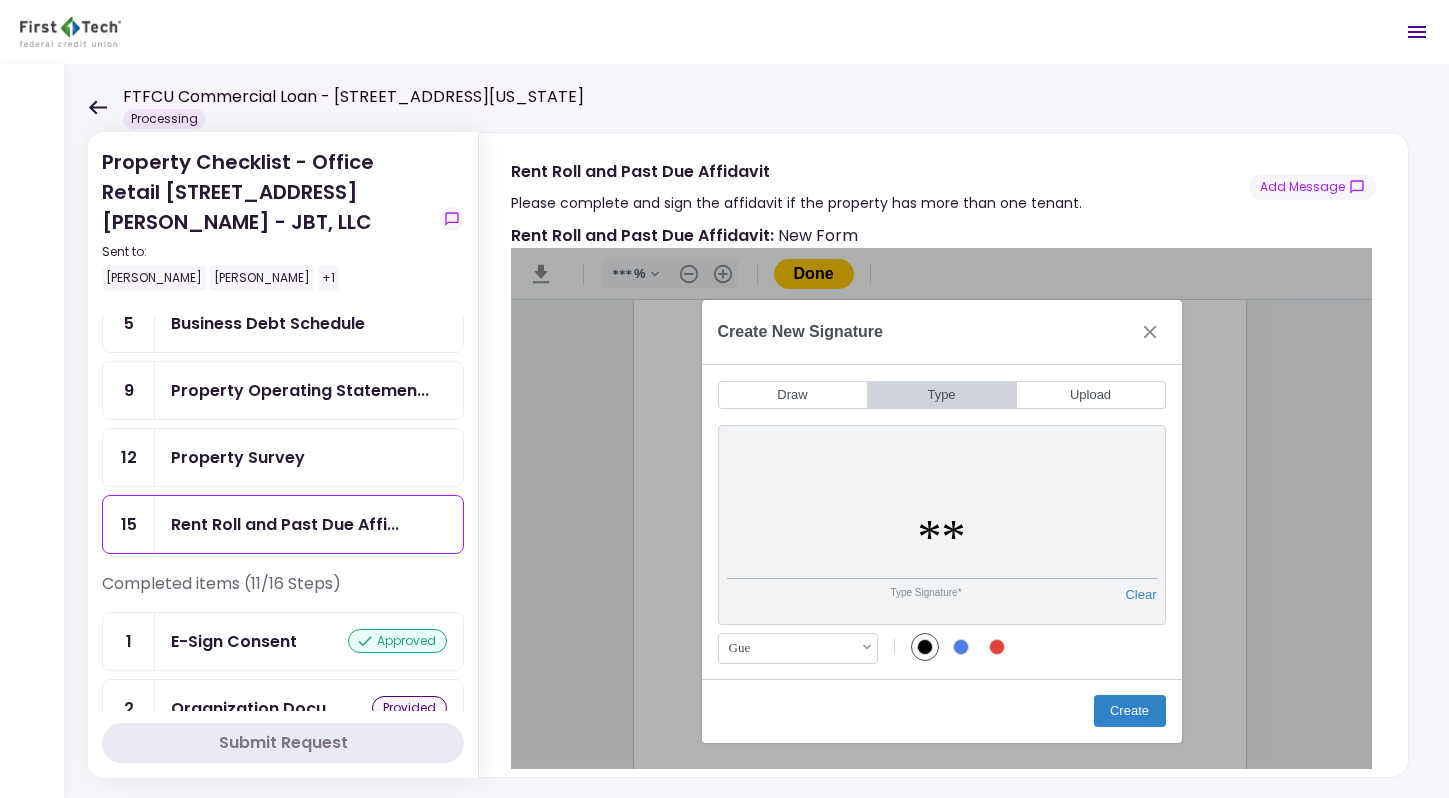 type on "*" 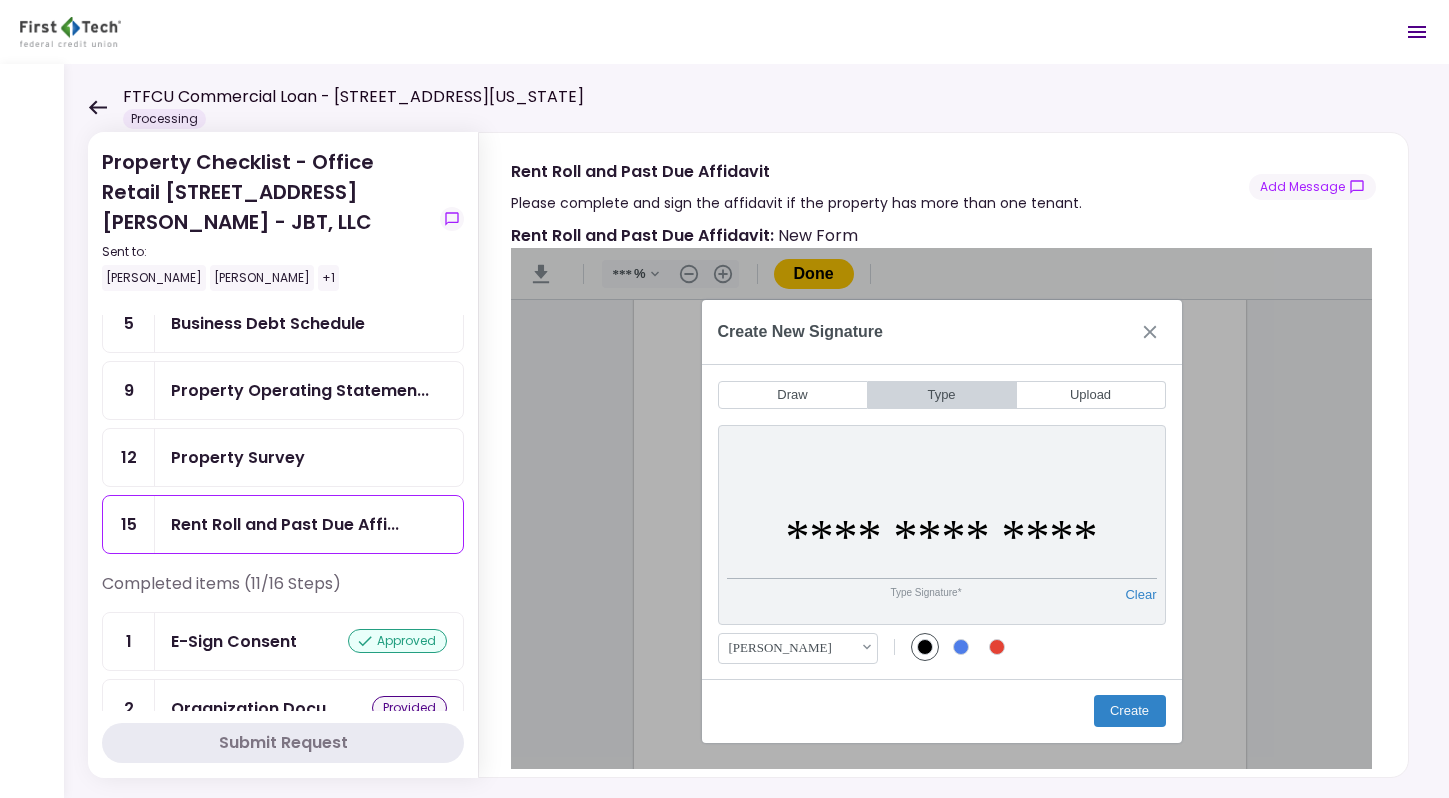 type on "**********" 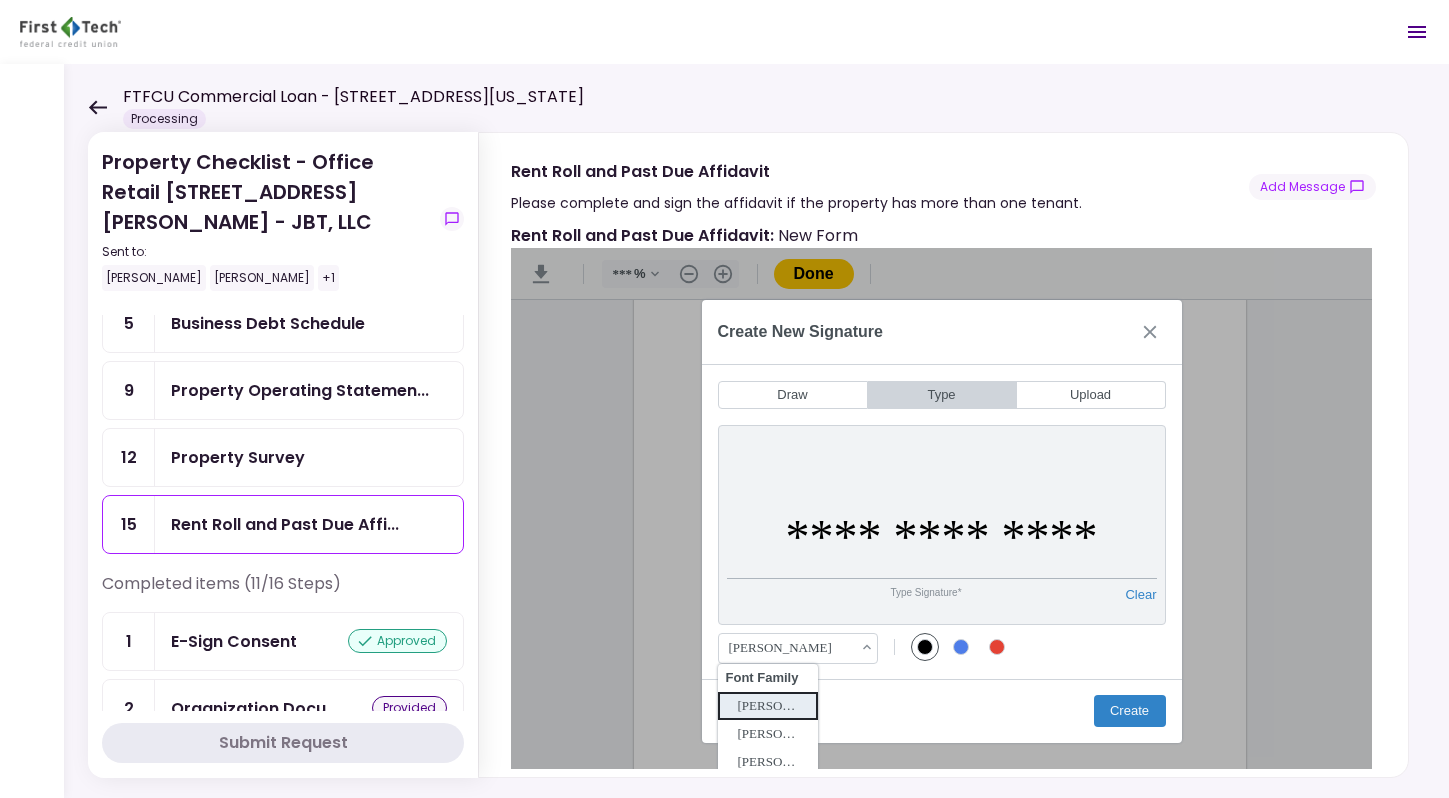click on "[PERSON_NAME]" at bounding box center [788, 648] 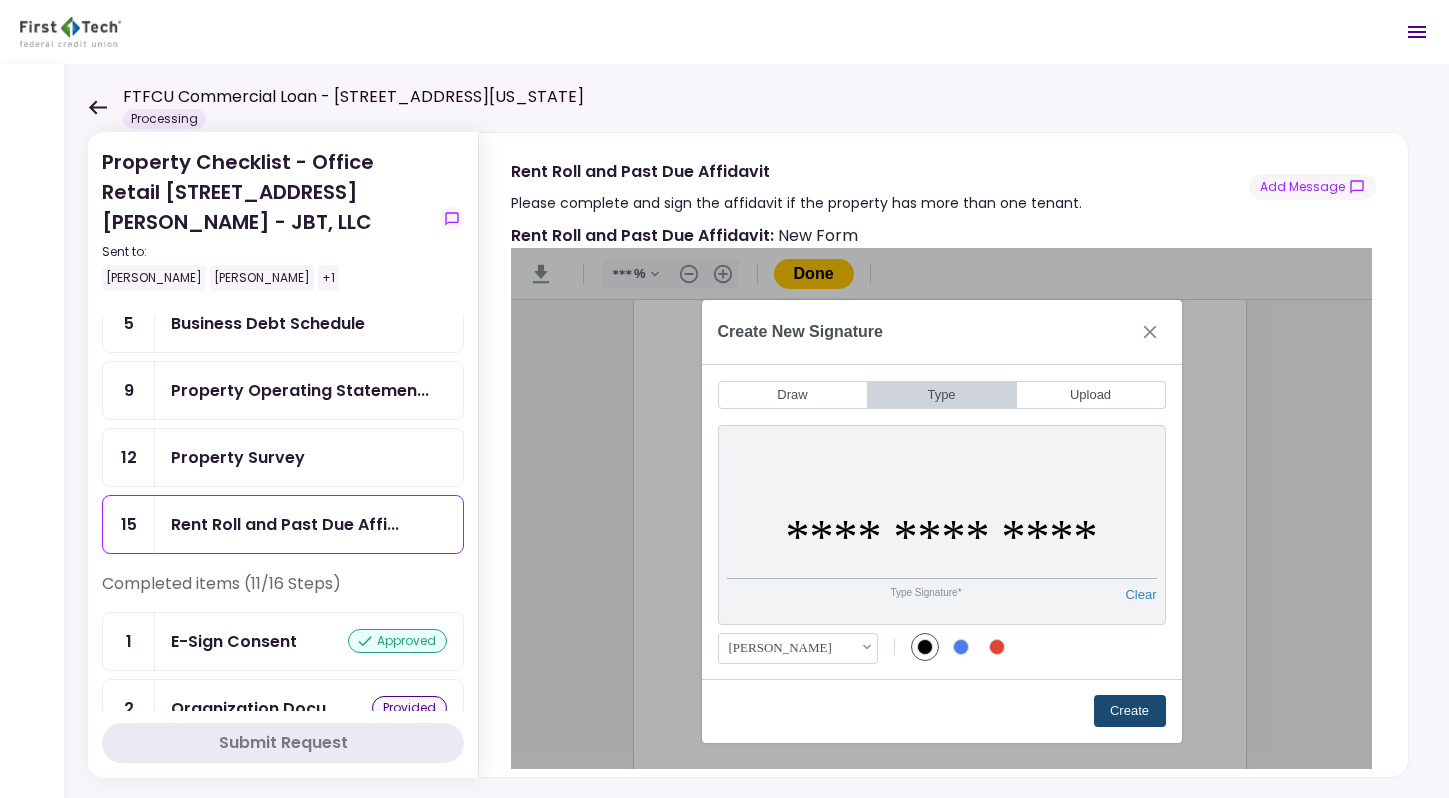click on "Create" at bounding box center [1130, 711] 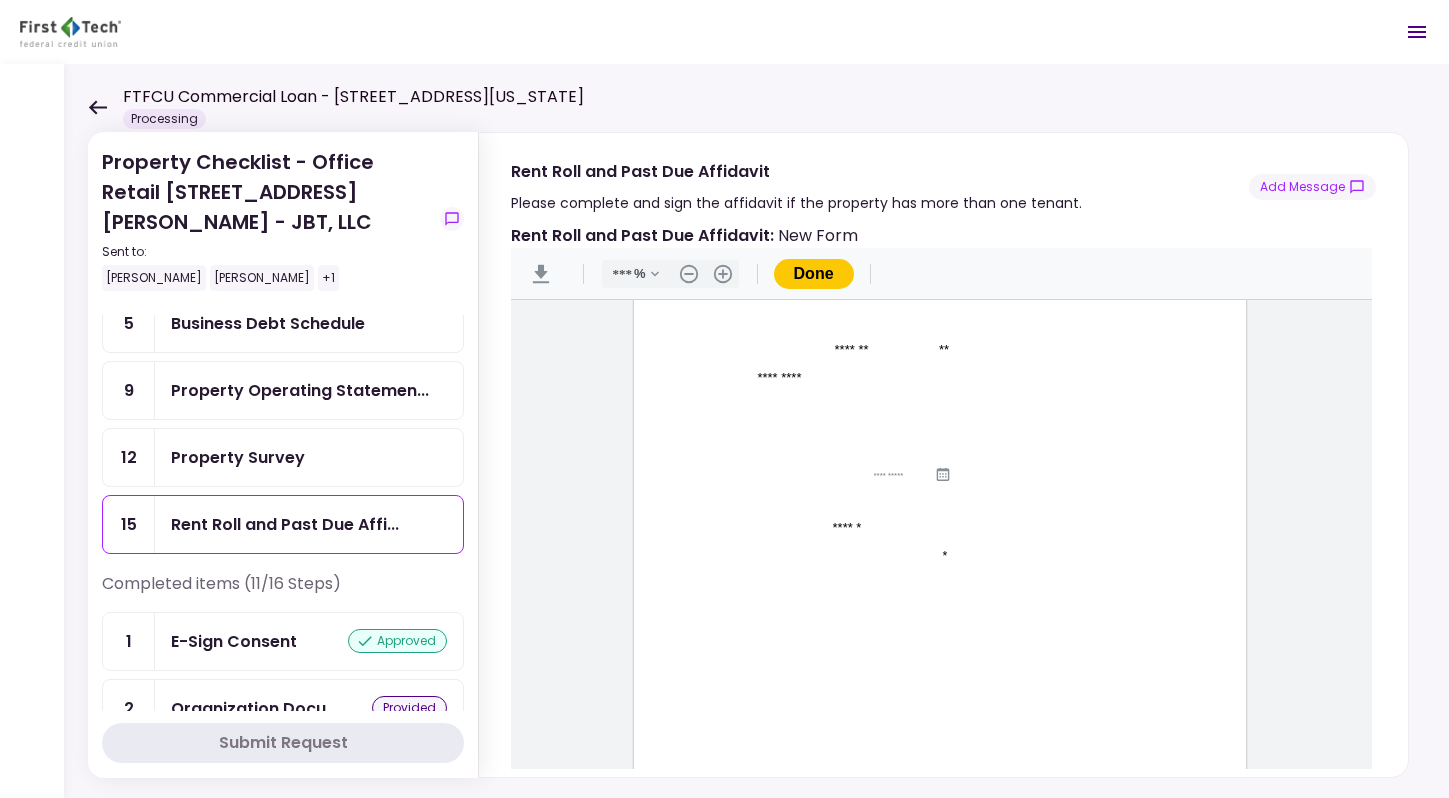 click at bounding box center (831, 673) 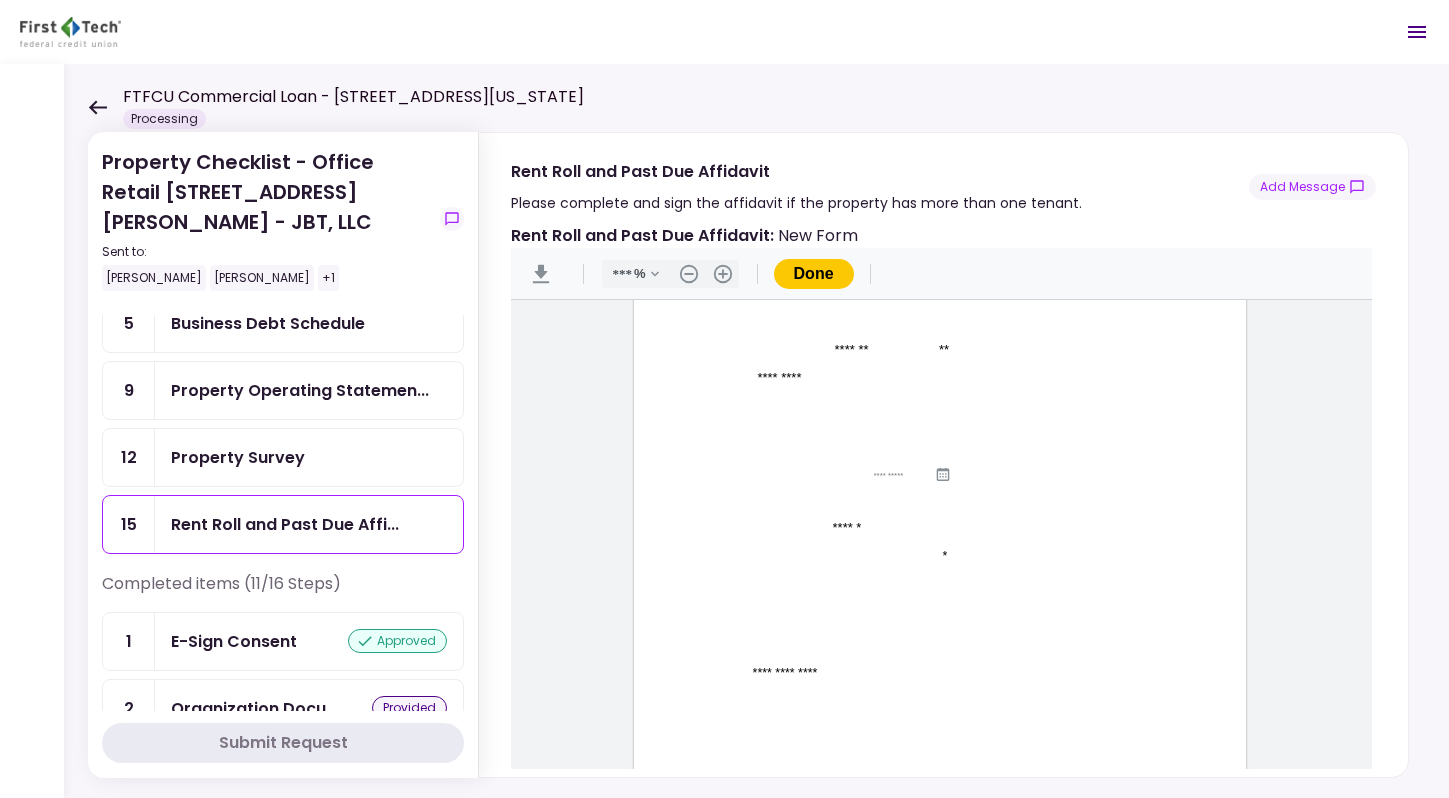 type on "**********" 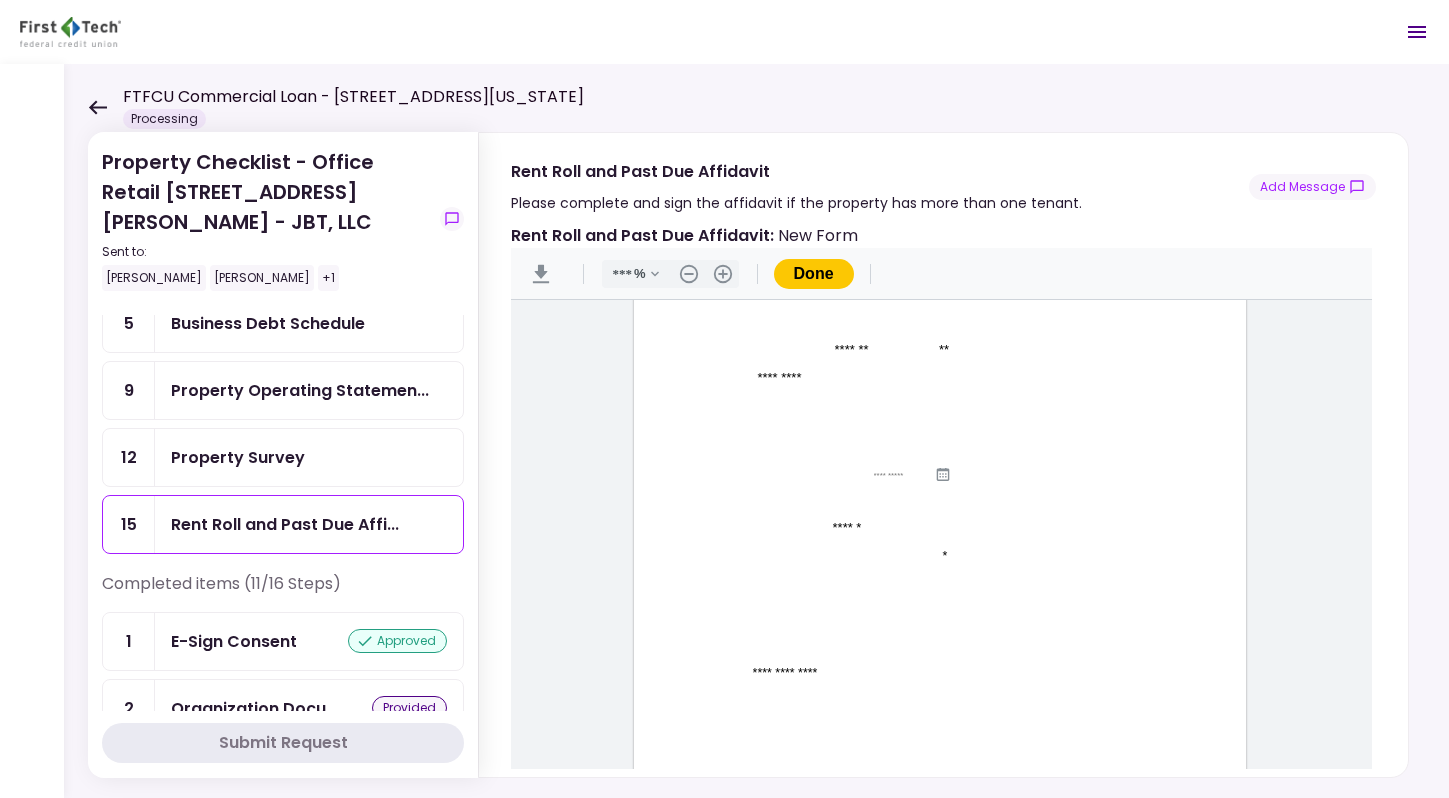 click at bounding box center (824, 691) 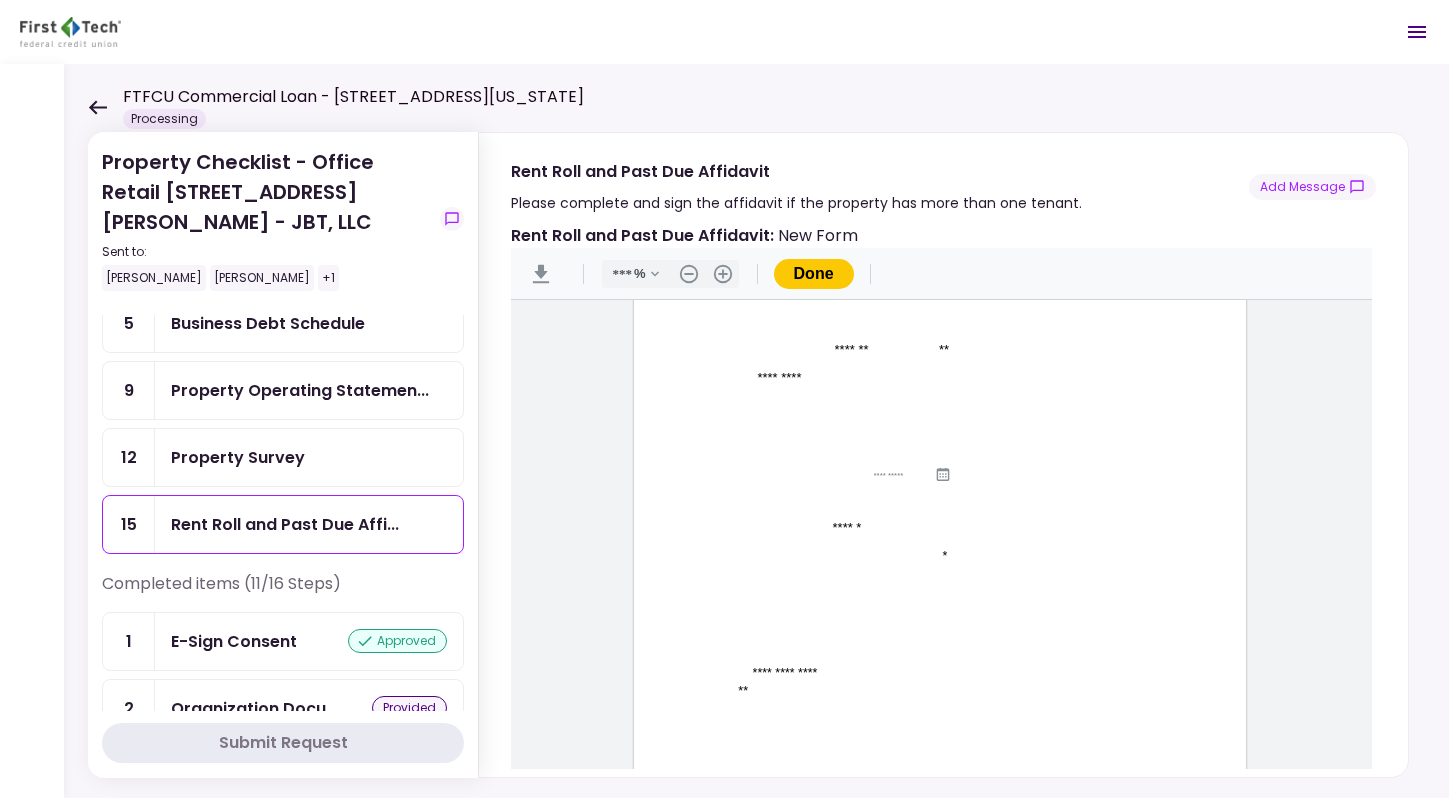 type on "*" 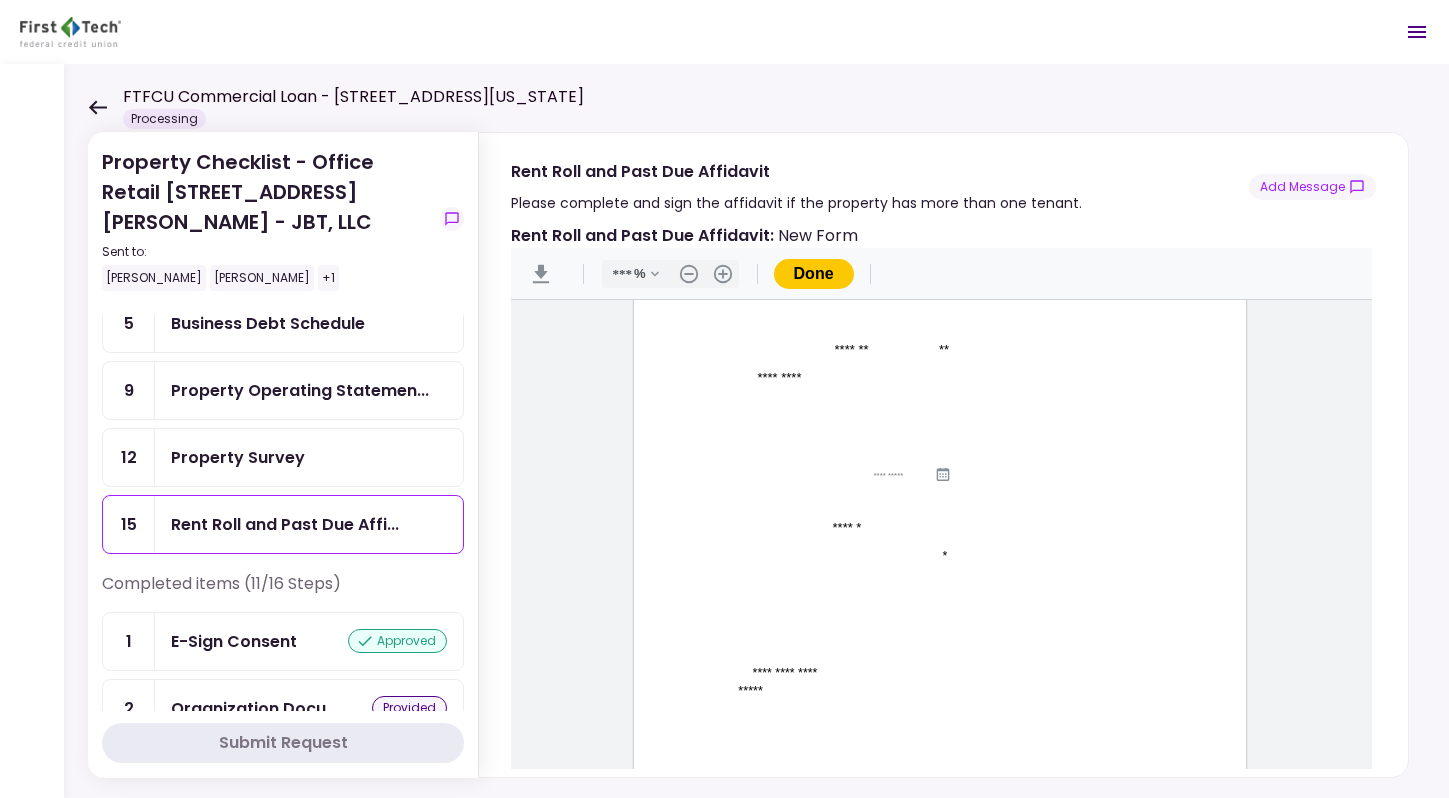 type on "*****" 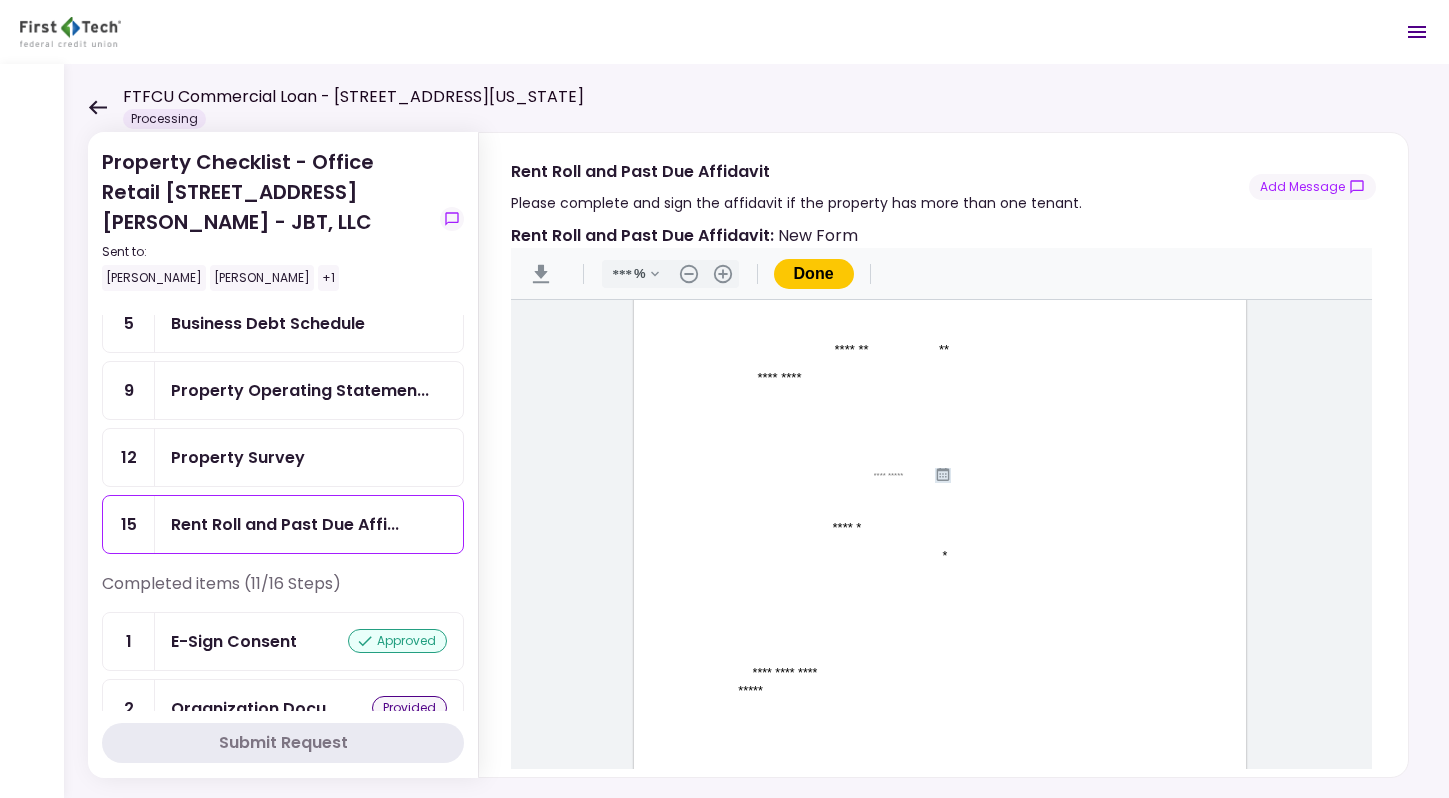 click 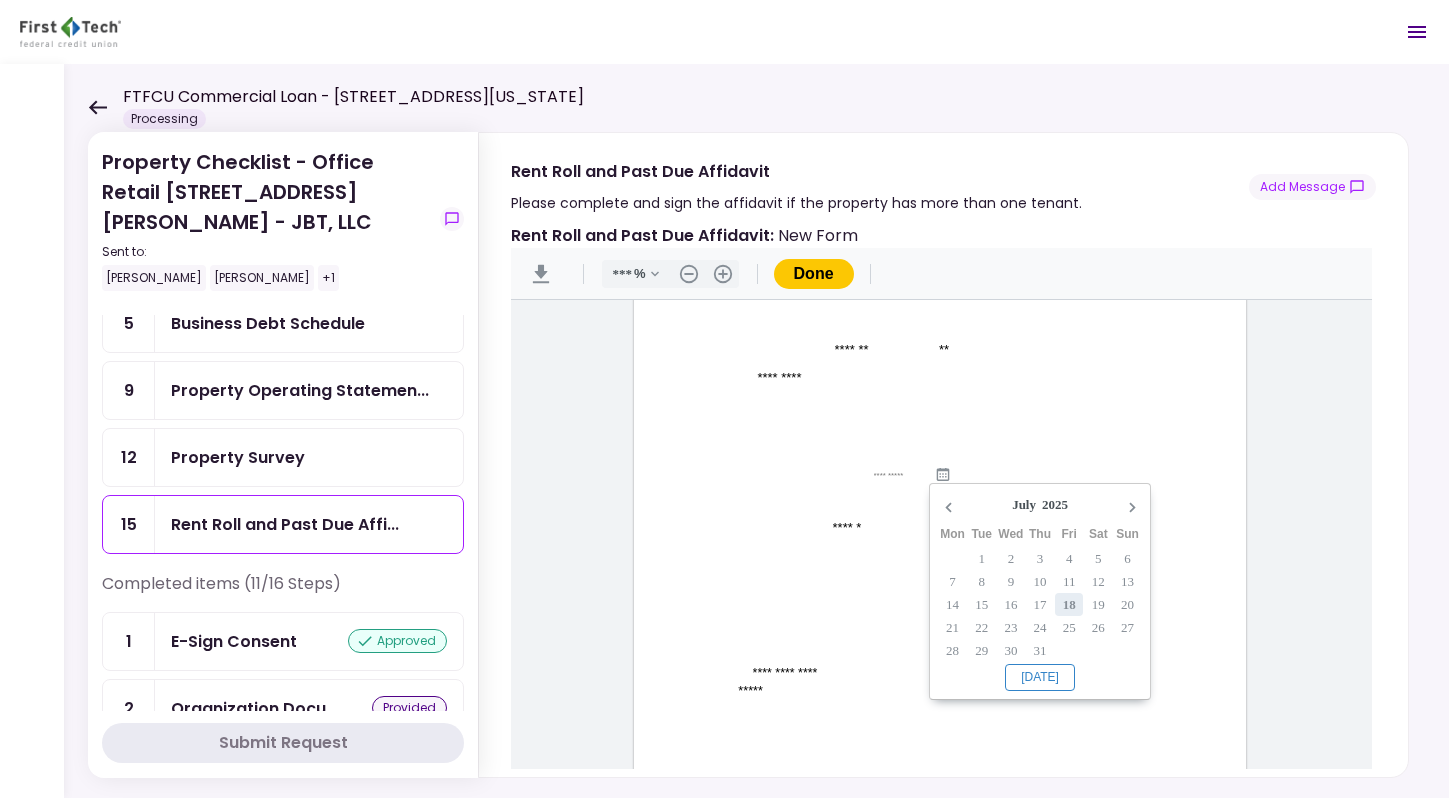 type on "**********" 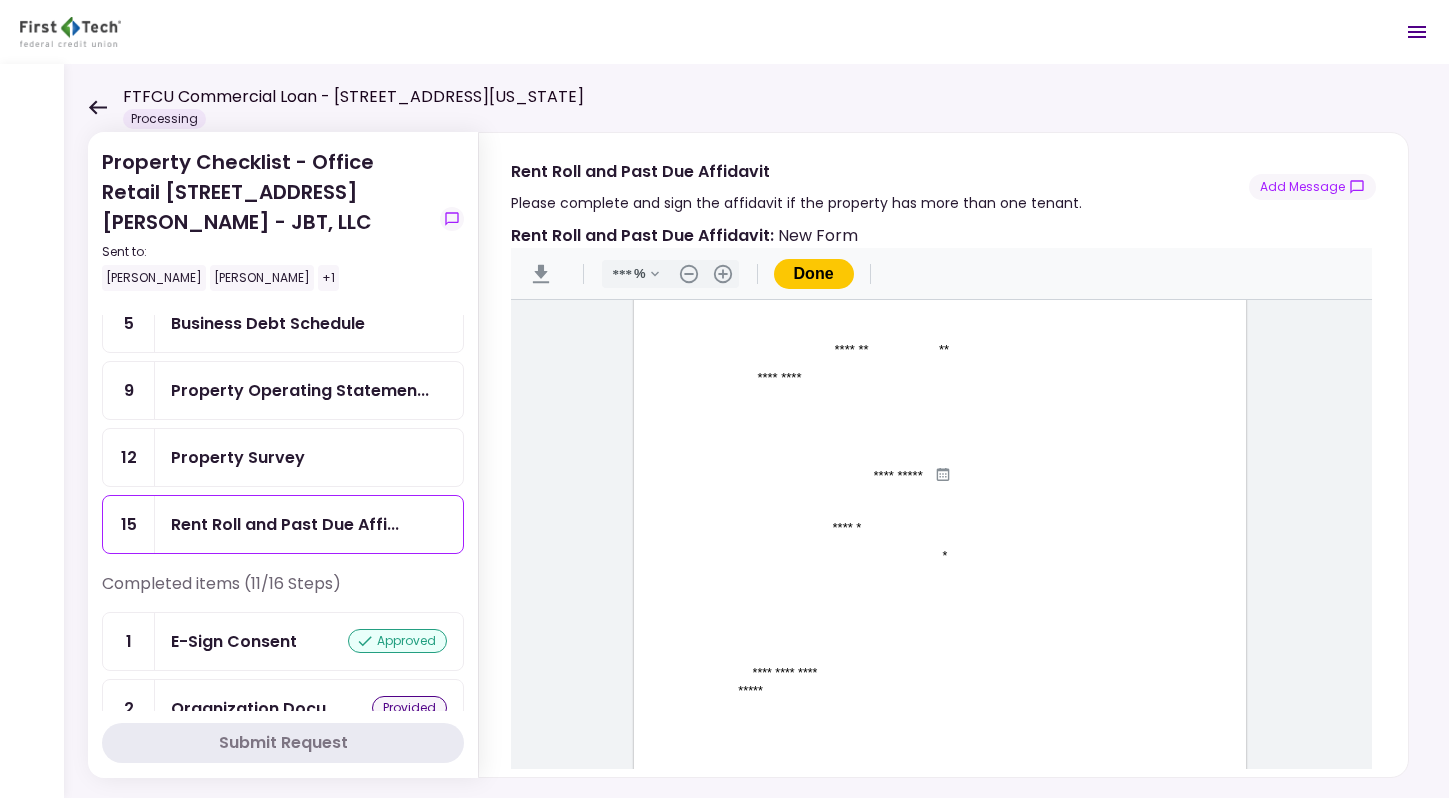 click on "**********" at bounding box center [904, 475] 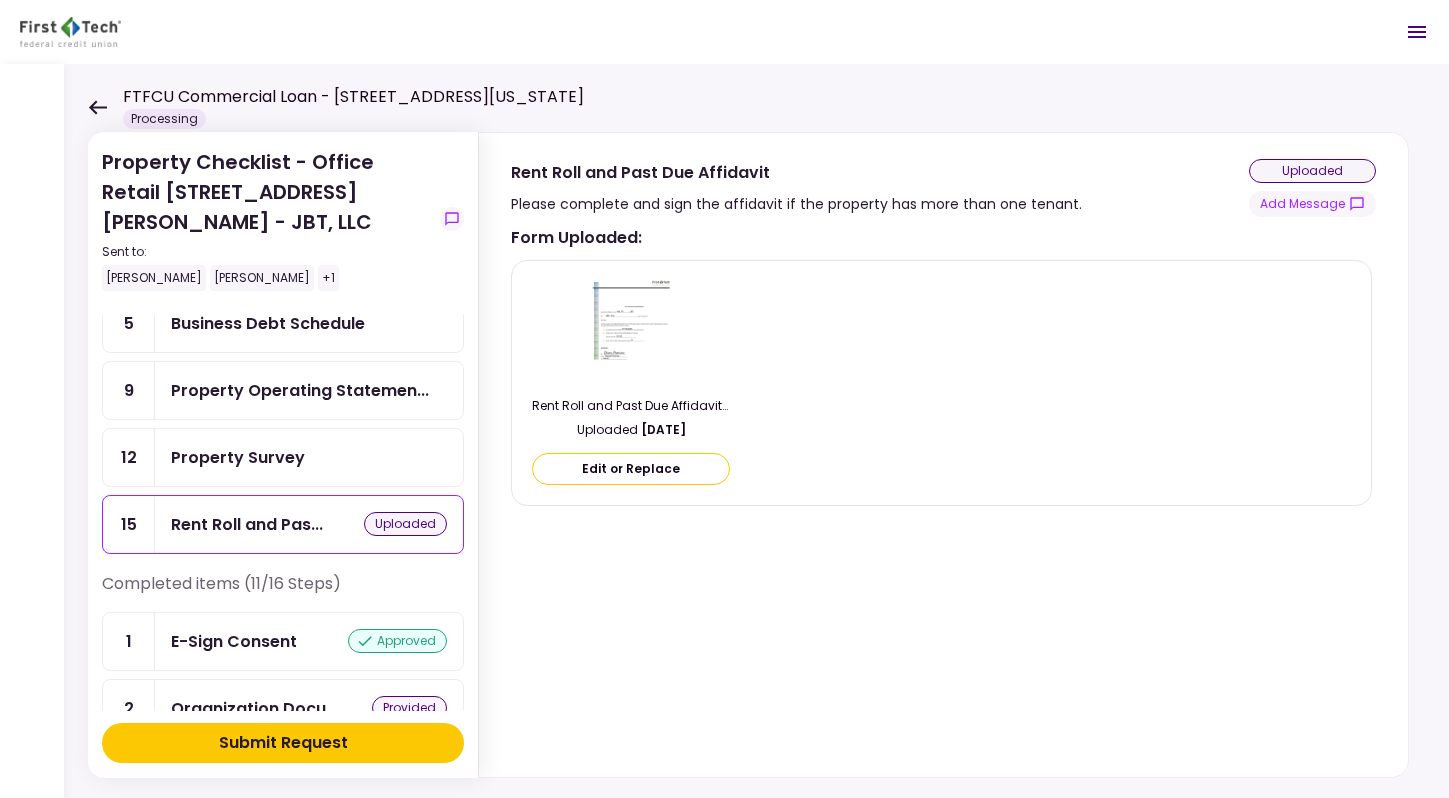 click on "Submit Request" at bounding box center [283, 743] 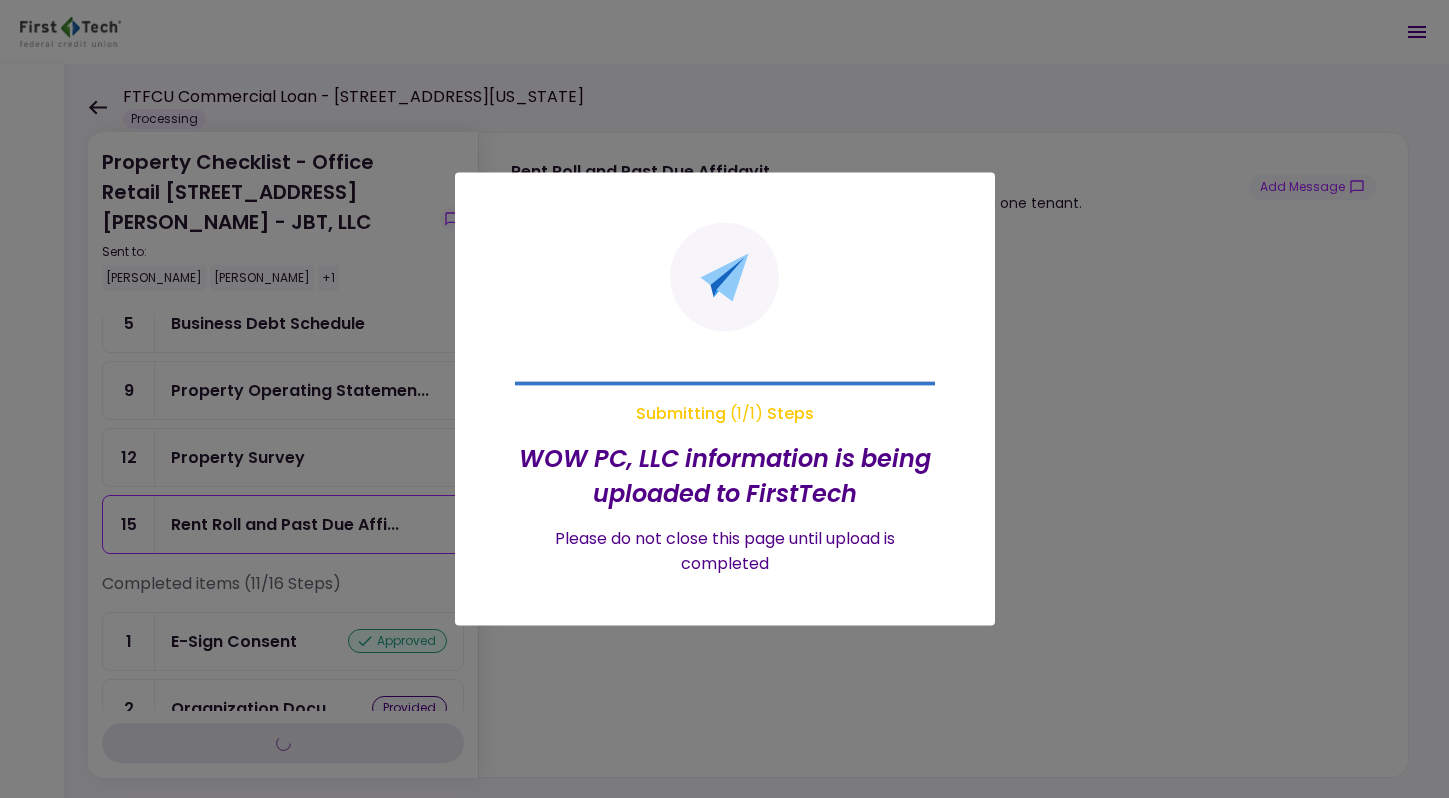 type on "***" 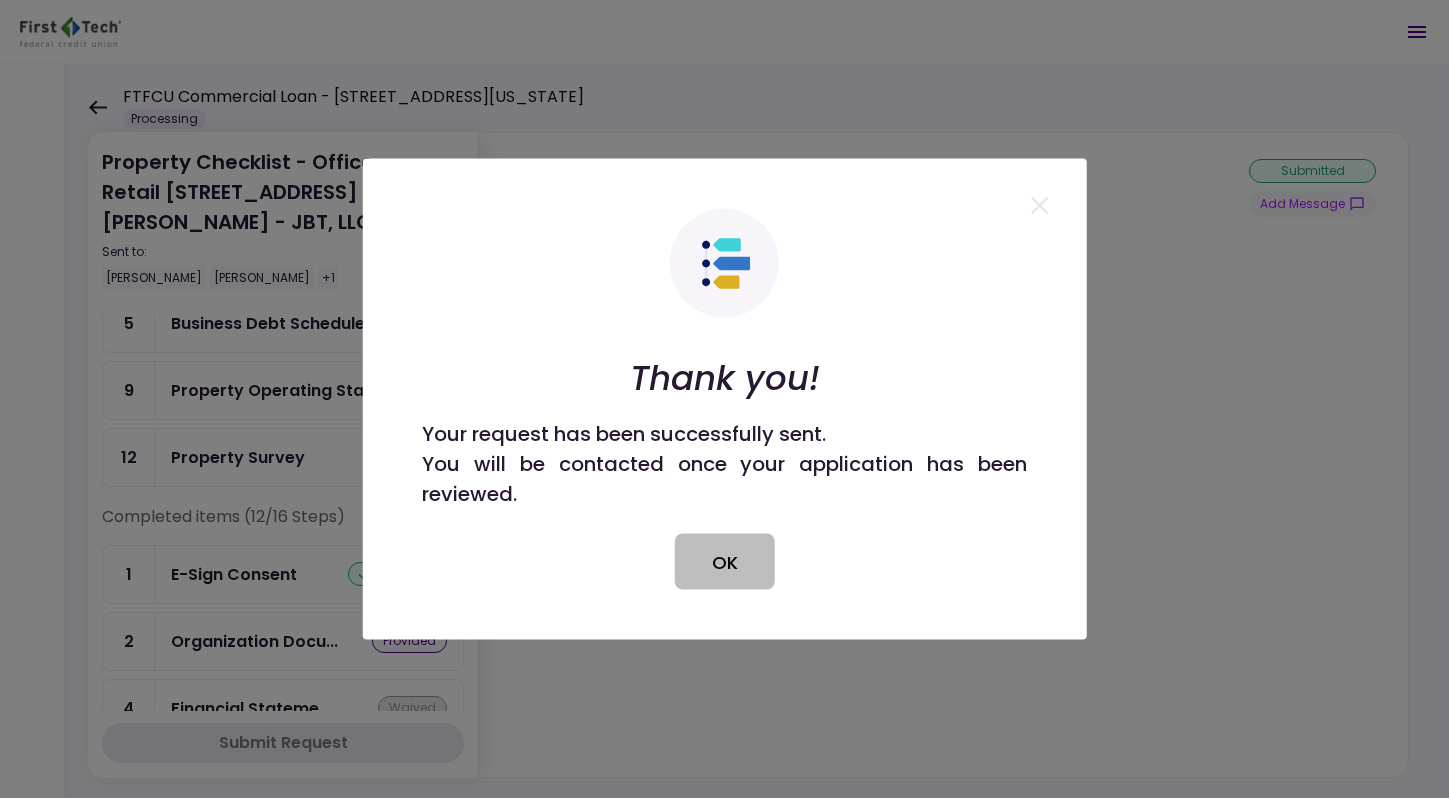 click on "OK" at bounding box center (725, 562) 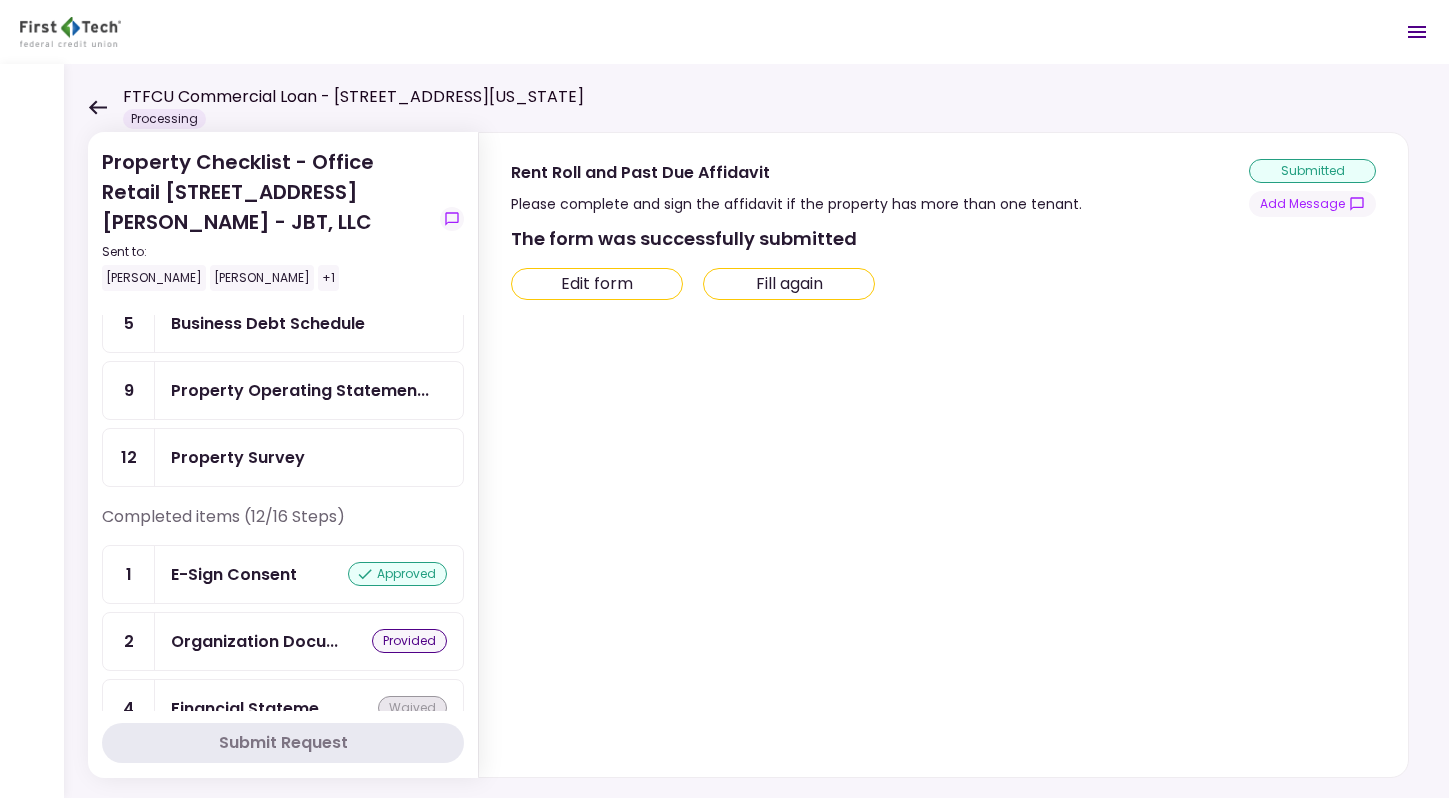 scroll, scrollTop: 0, scrollLeft: 0, axis: both 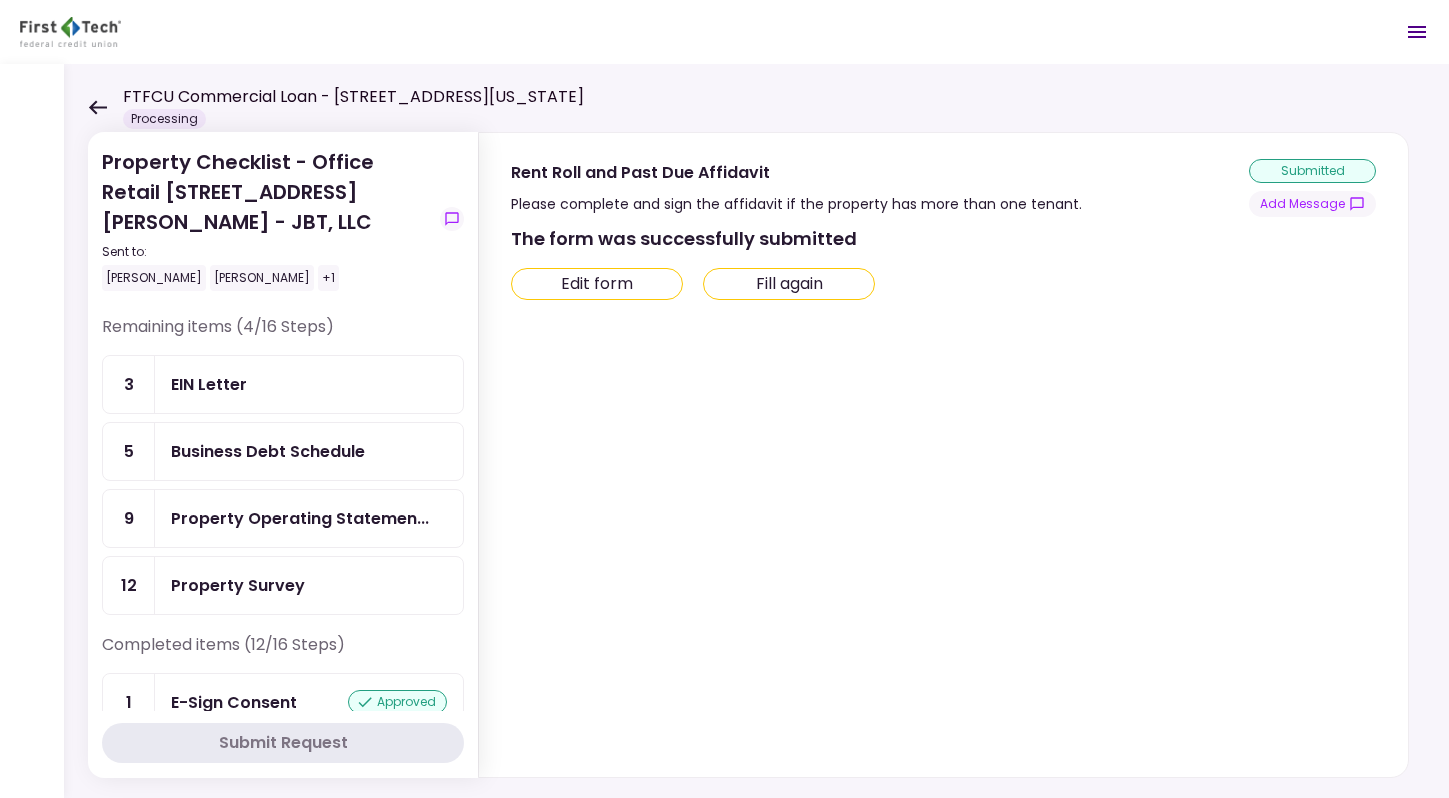 click 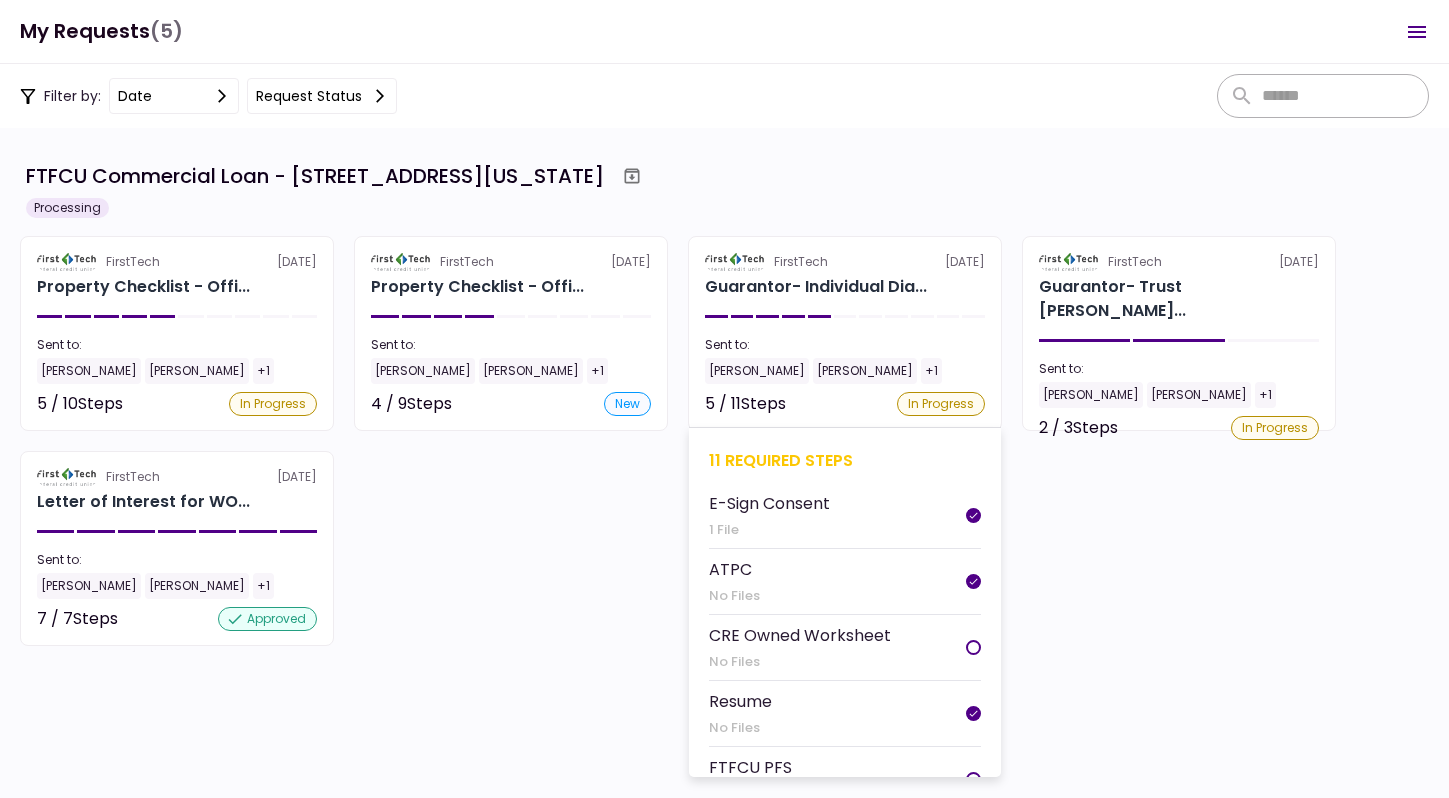 click on "Sent to:" at bounding box center (845, 345) 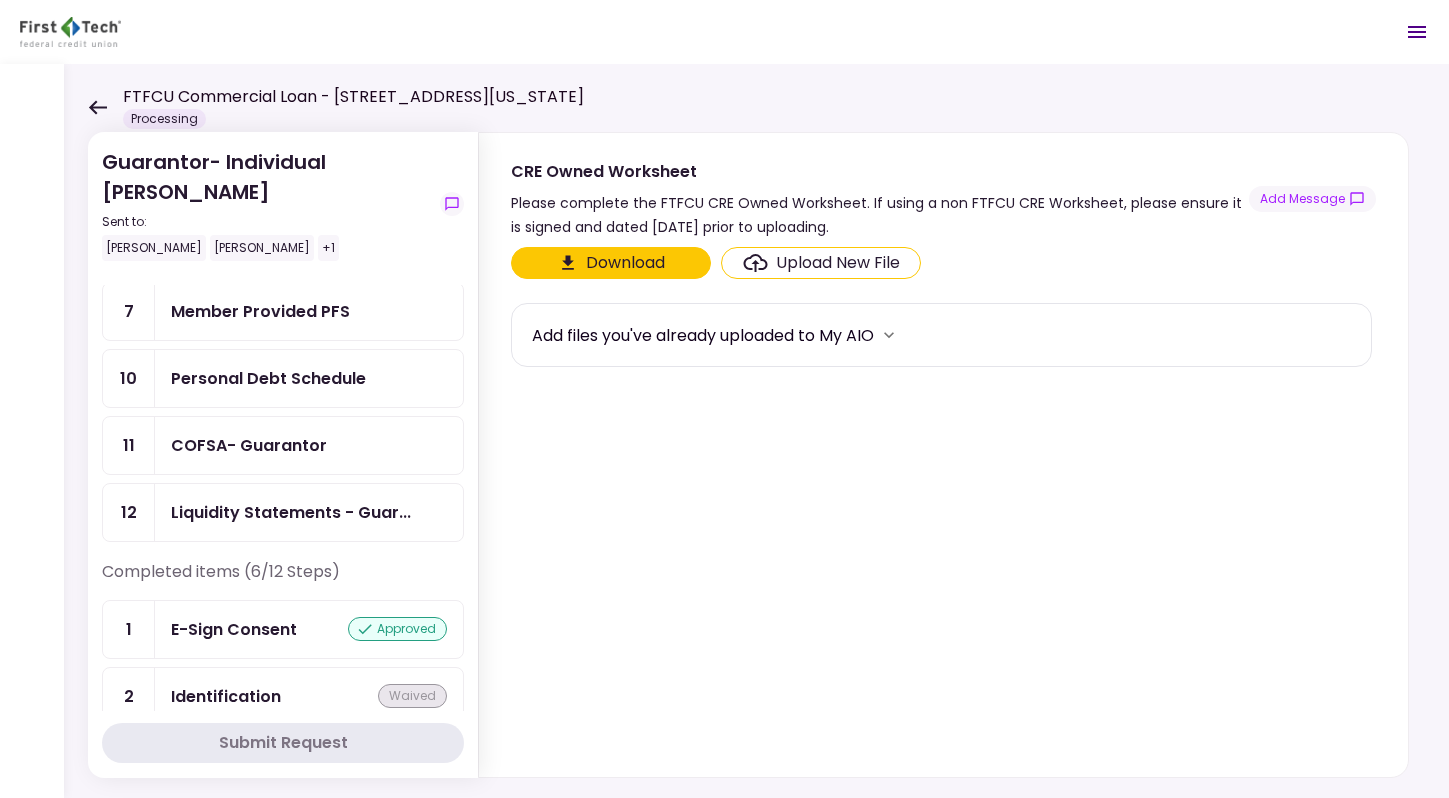 scroll, scrollTop: 207, scrollLeft: 0, axis: vertical 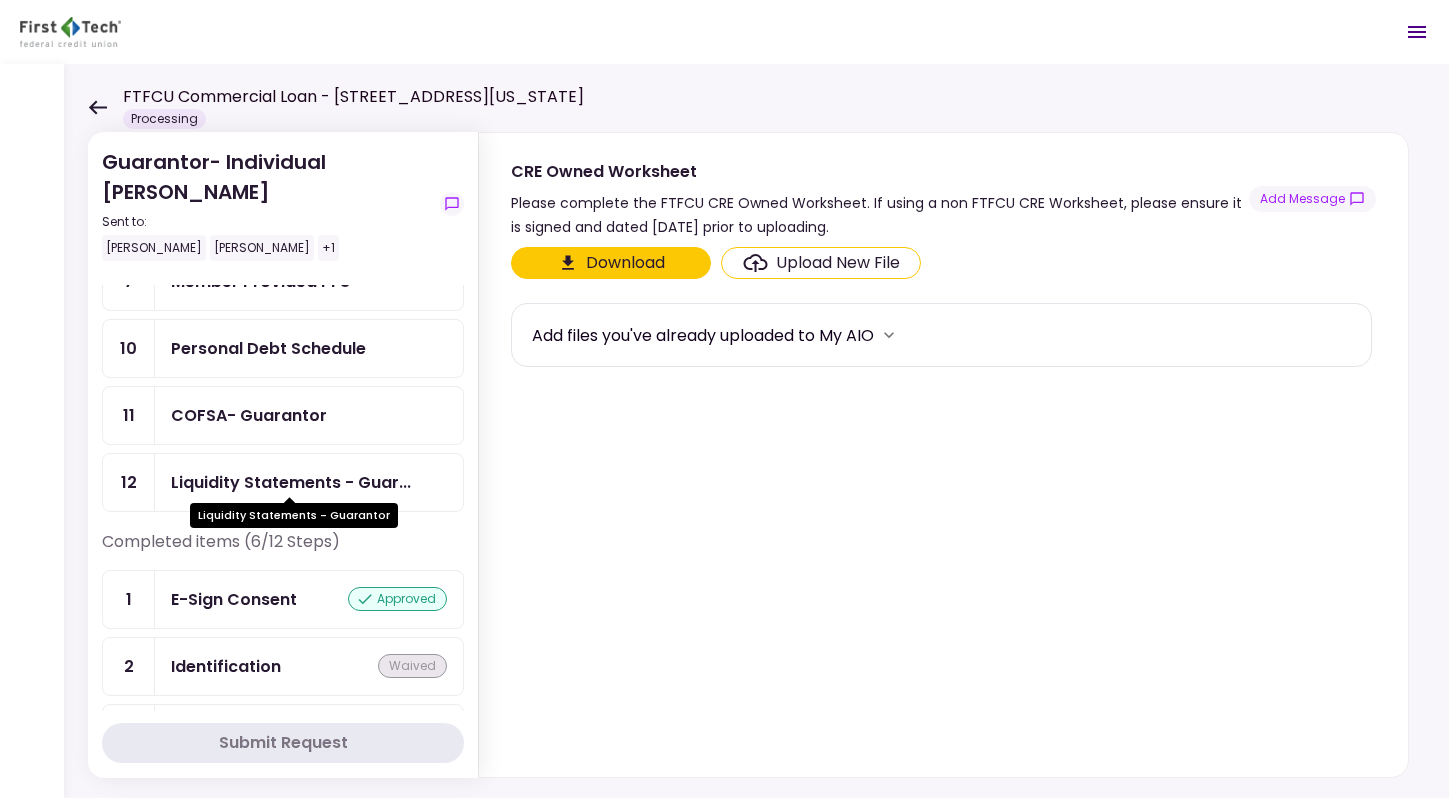 click on "Liquidity Statements - Guar..." at bounding box center [291, 482] 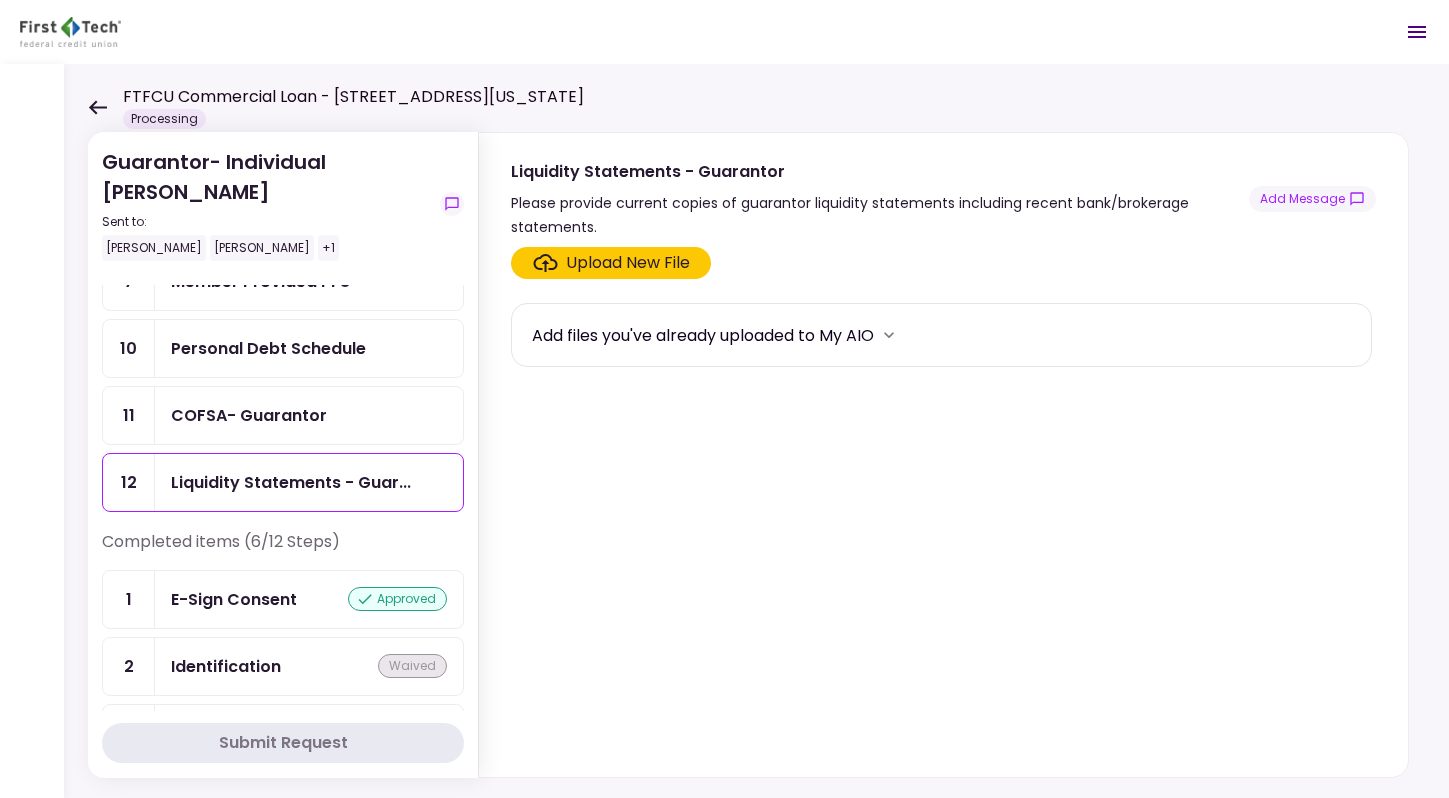 click on "Upload New File" at bounding box center (628, 263) 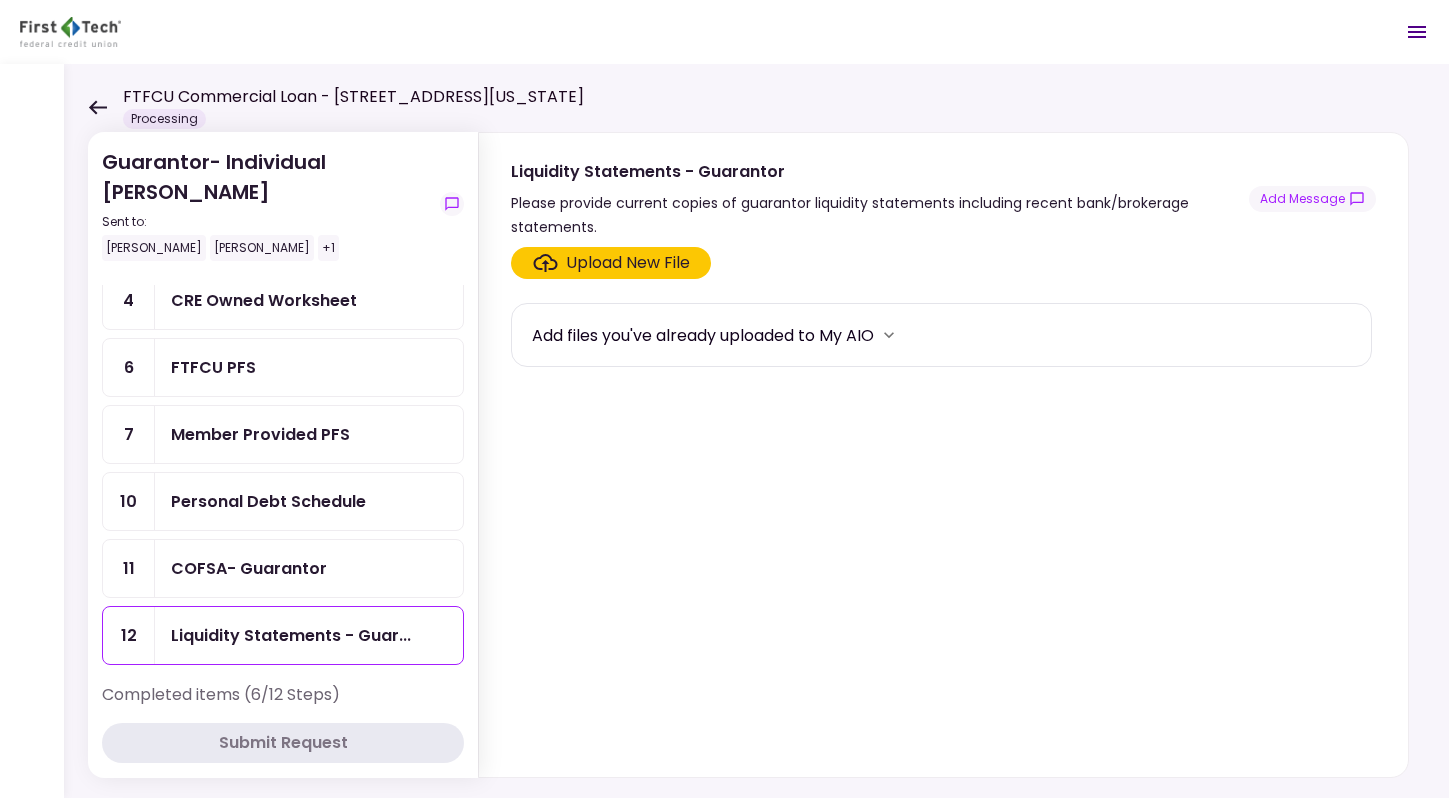 scroll, scrollTop: 0, scrollLeft: 0, axis: both 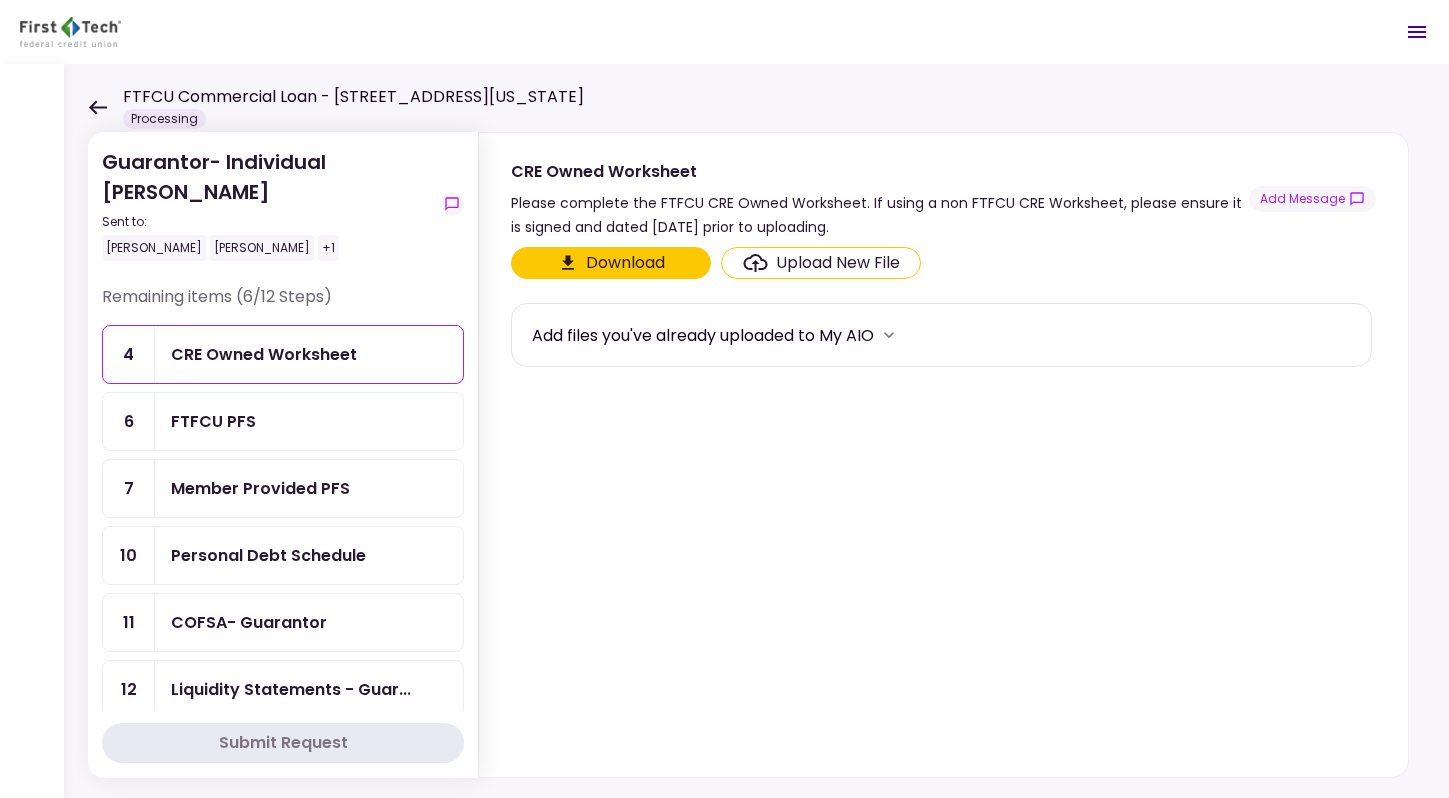 click 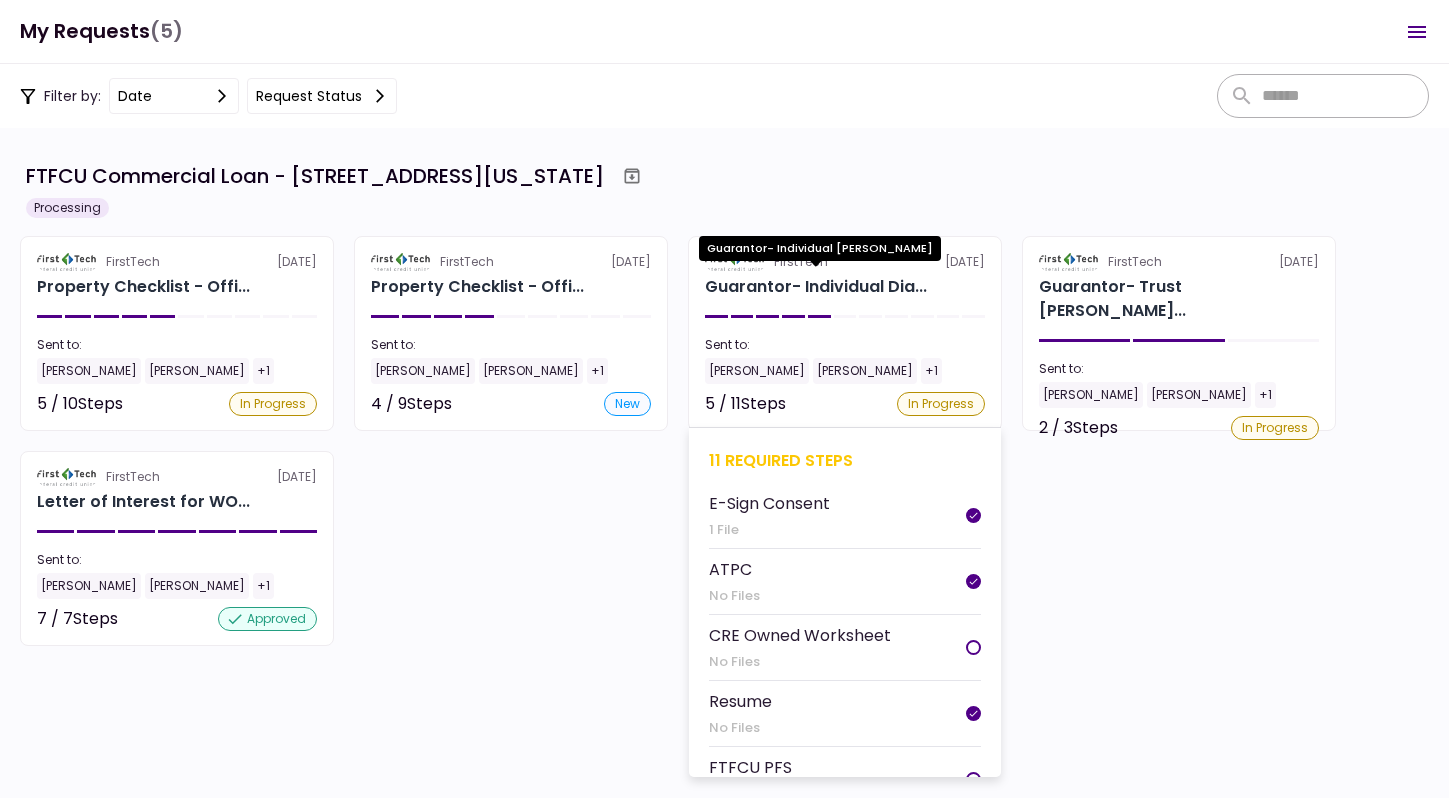 click on "Guarantor- Individual Dia..." at bounding box center [816, 287] 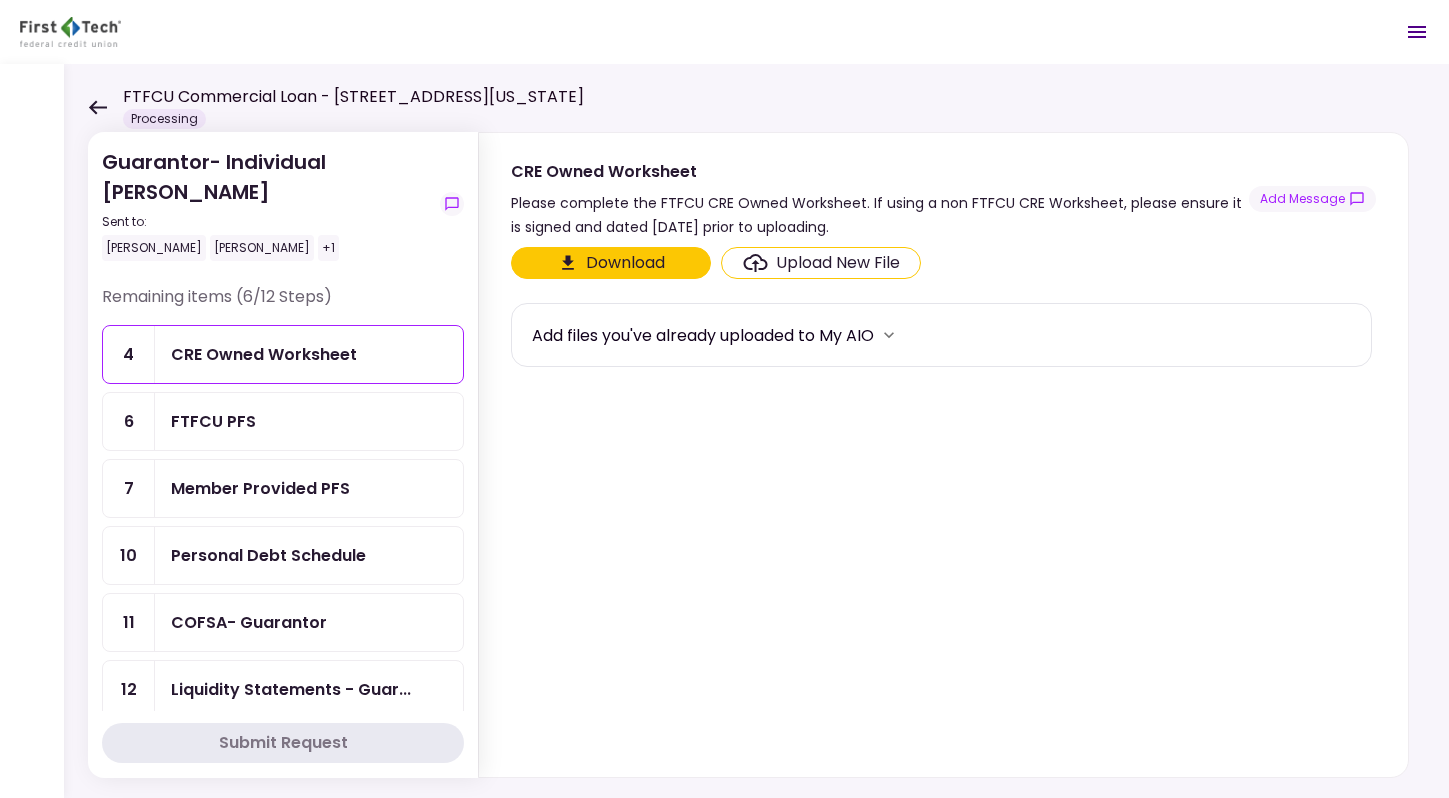 click on "COFSA- Guarantor" at bounding box center (249, 622) 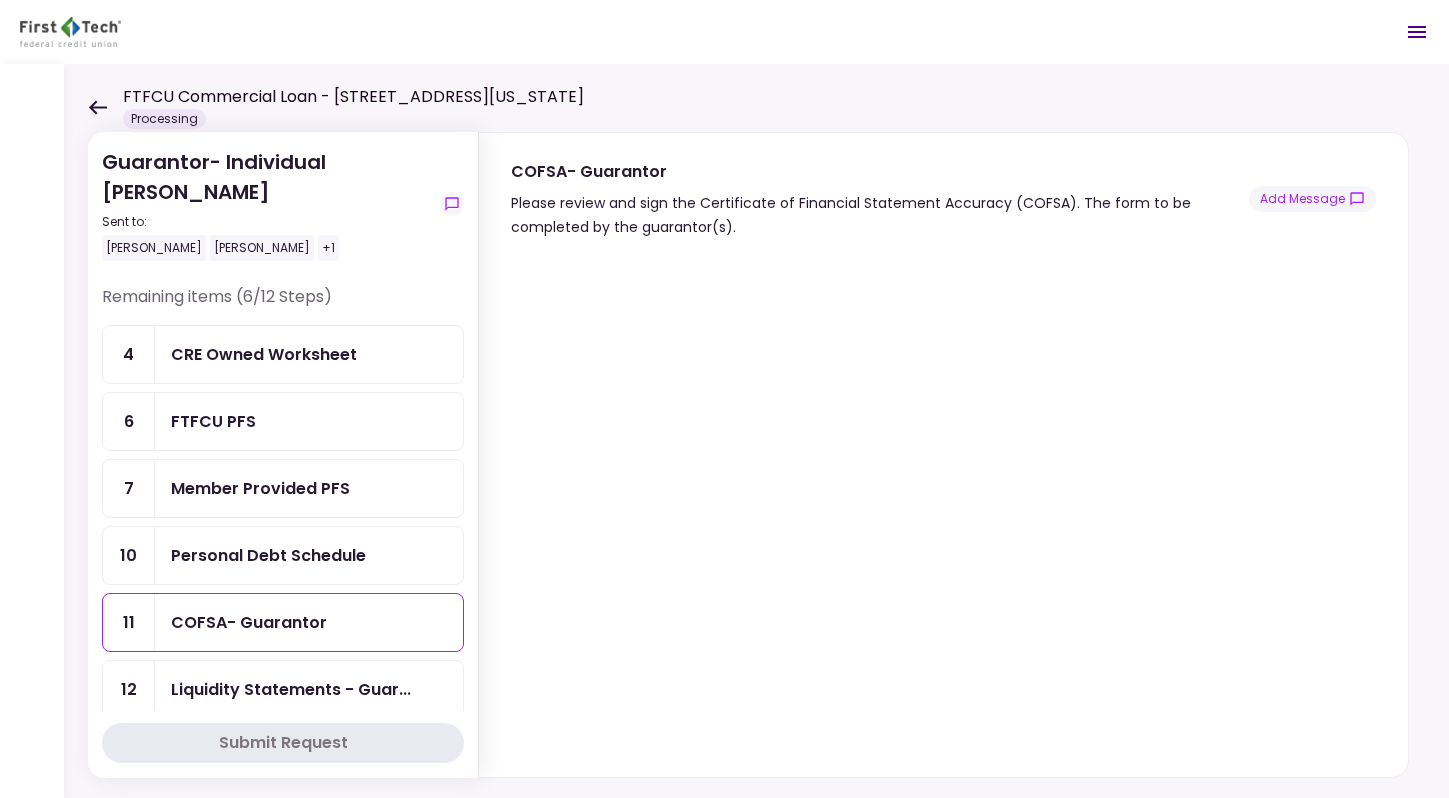 scroll, scrollTop: 24, scrollLeft: 0, axis: vertical 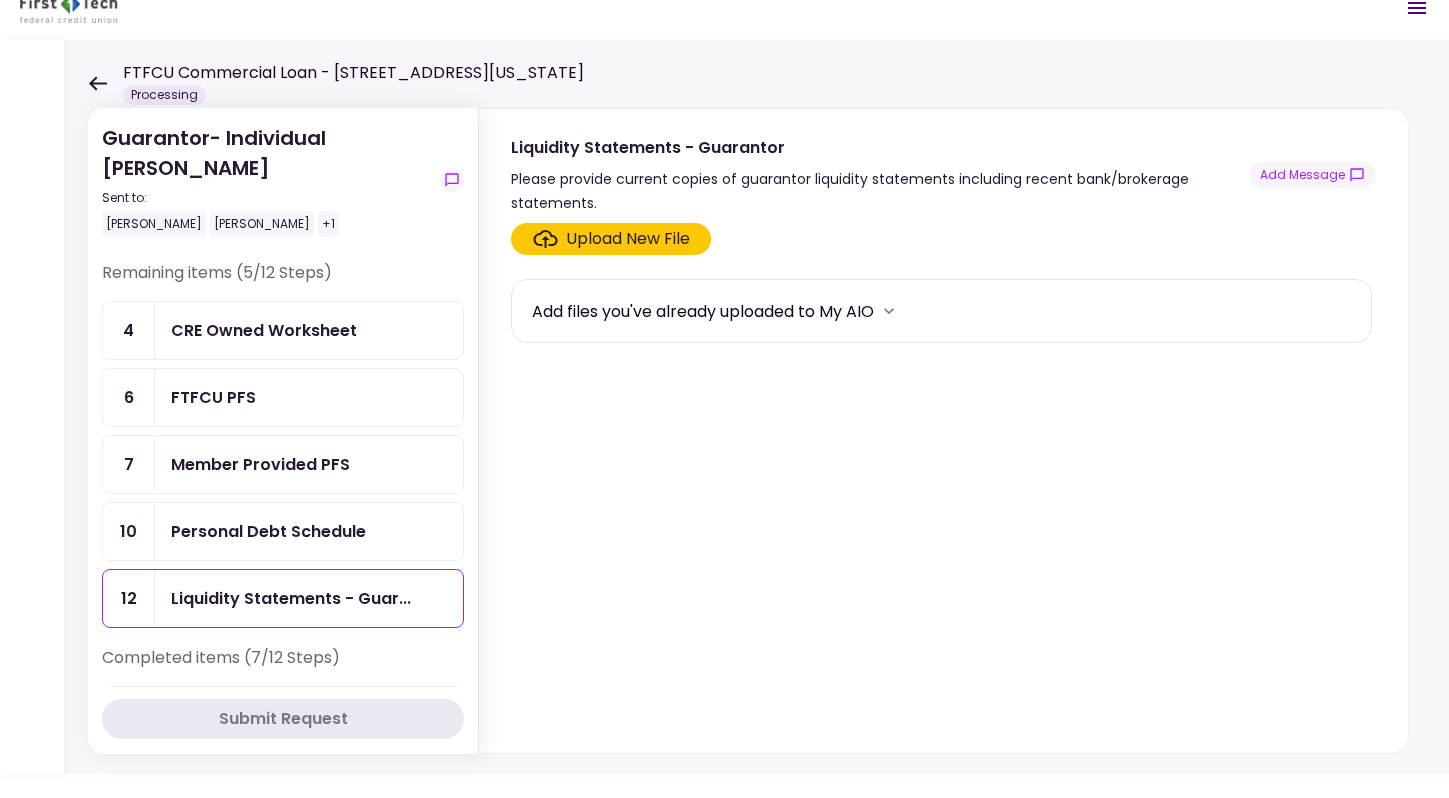 click on "Submit Request" at bounding box center [283, 719] 